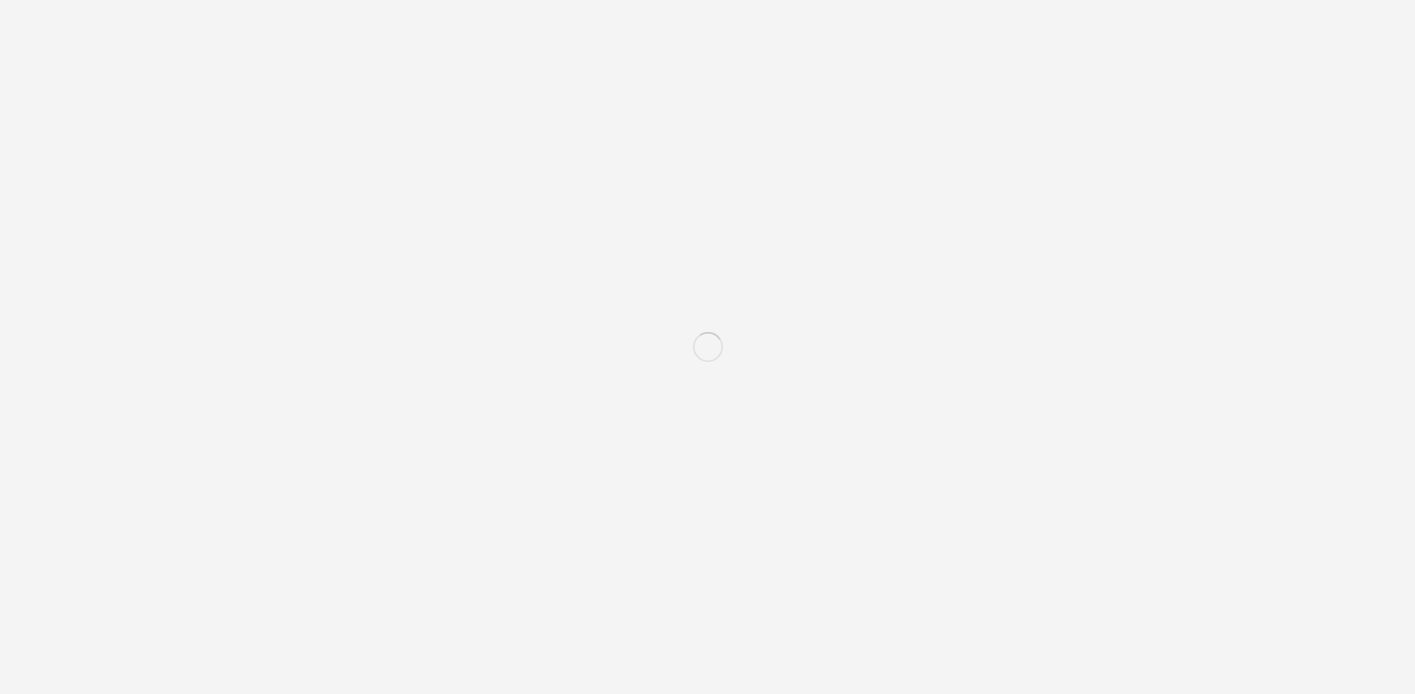 scroll, scrollTop: 0, scrollLeft: 0, axis: both 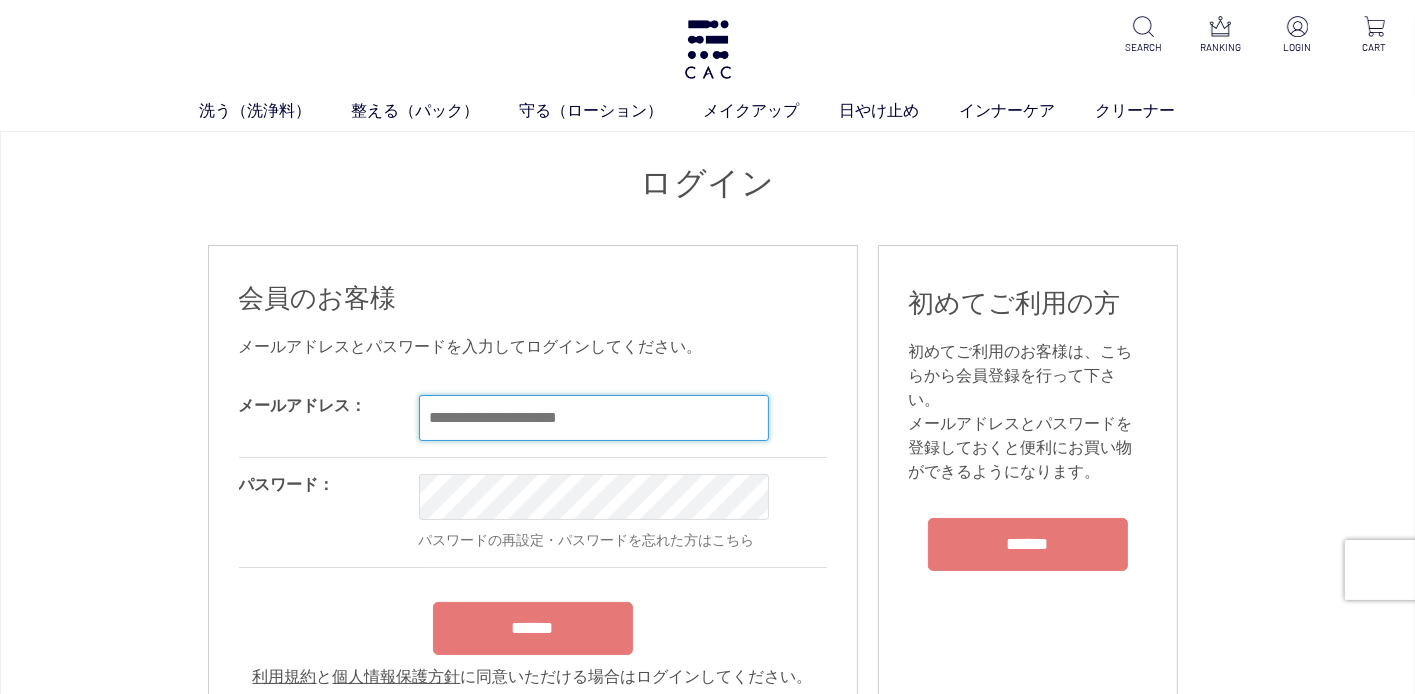 type on "**********" 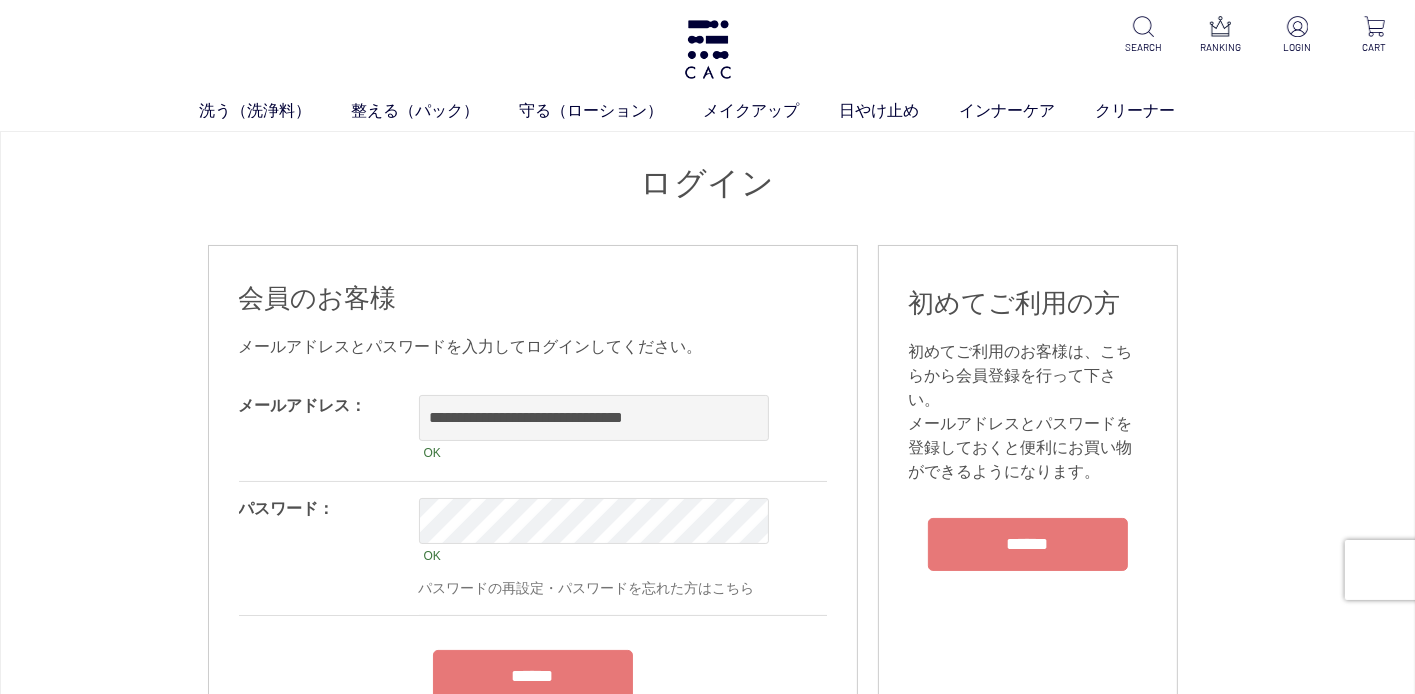 click on "**********" at bounding box center [533, 558] 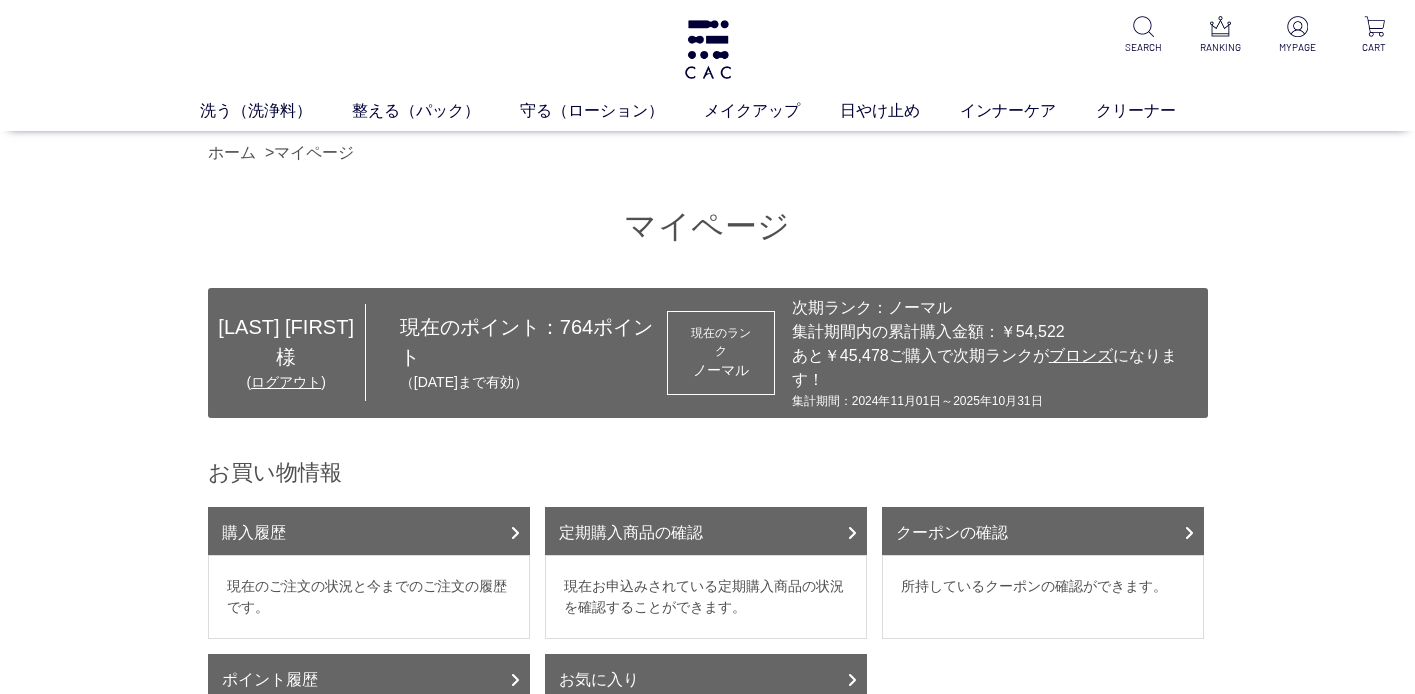 scroll, scrollTop: 0, scrollLeft: 0, axis: both 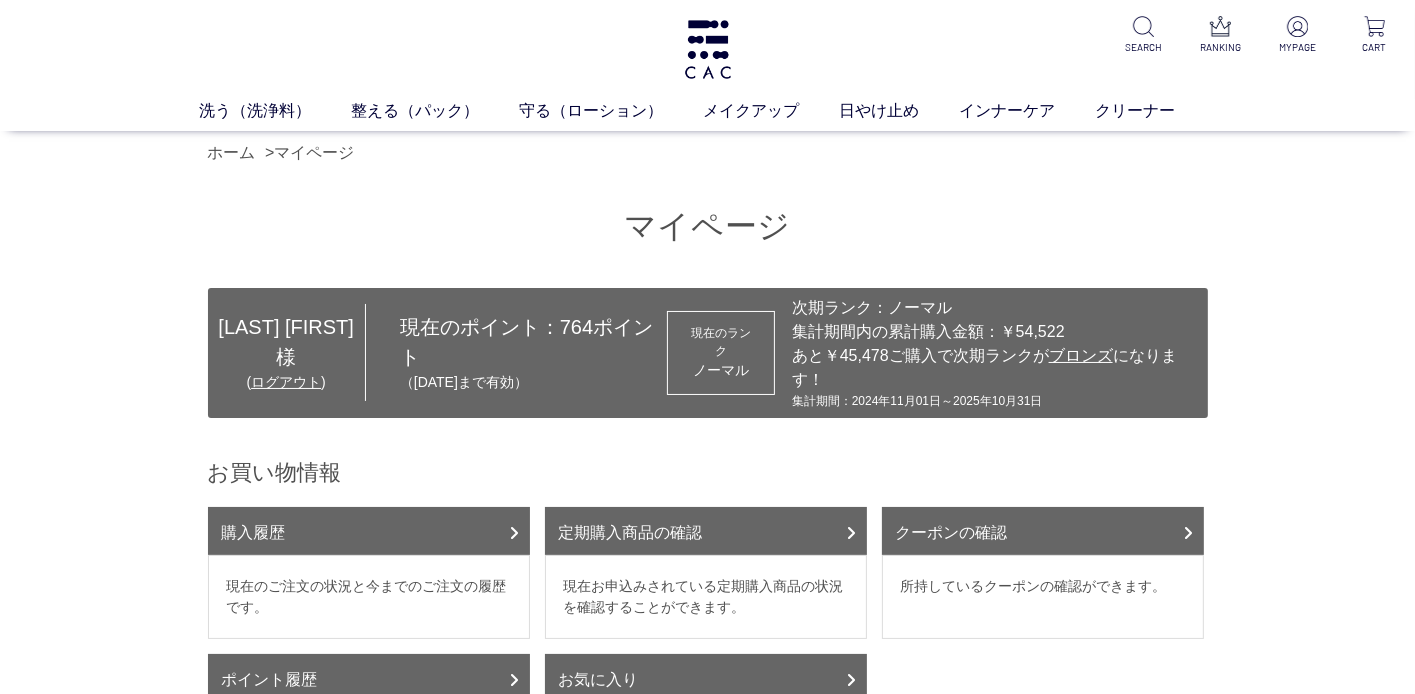 click on "マイページ
藤田 恵 様
( ログアウト )
現在のポイント： 764  ポイント （2026年06月10日まで有効）
現在のランク
ノーマル
次期ランク：ノーマル
集計期間内の累計購入金額：￥54,522
あと￥45,478ご購入で次期ランクが ブロンズ になります！
集計期間：2024年11月01日～2025年10月31日
お買い物情報
購入履歴
現在のご注文の状況と今までのご注文の履歴です。
定期購入商品の確認
現在お申込みされている定期購入商品の状況を確認することができます。
クーポンの確認
所持しているクーポンの確認ができます。" at bounding box center [707, 846] 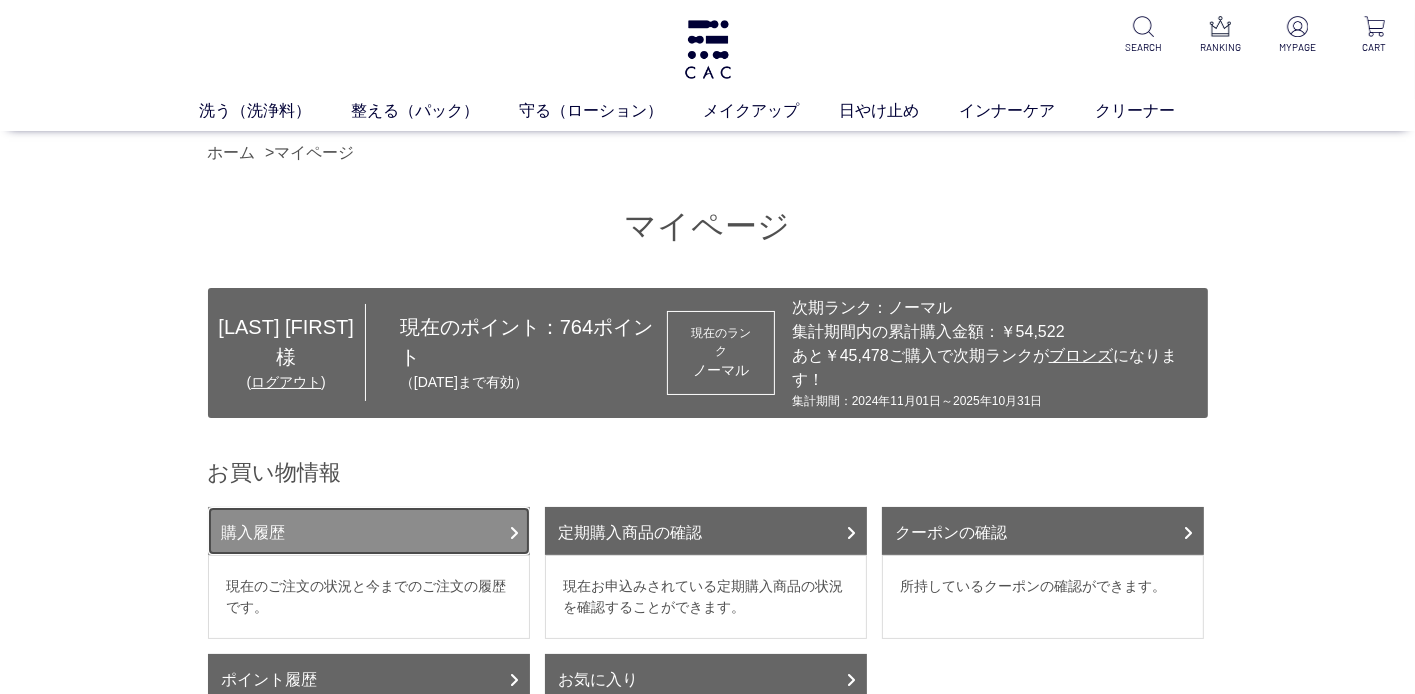 click on "購入履歴" at bounding box center [369, 531] 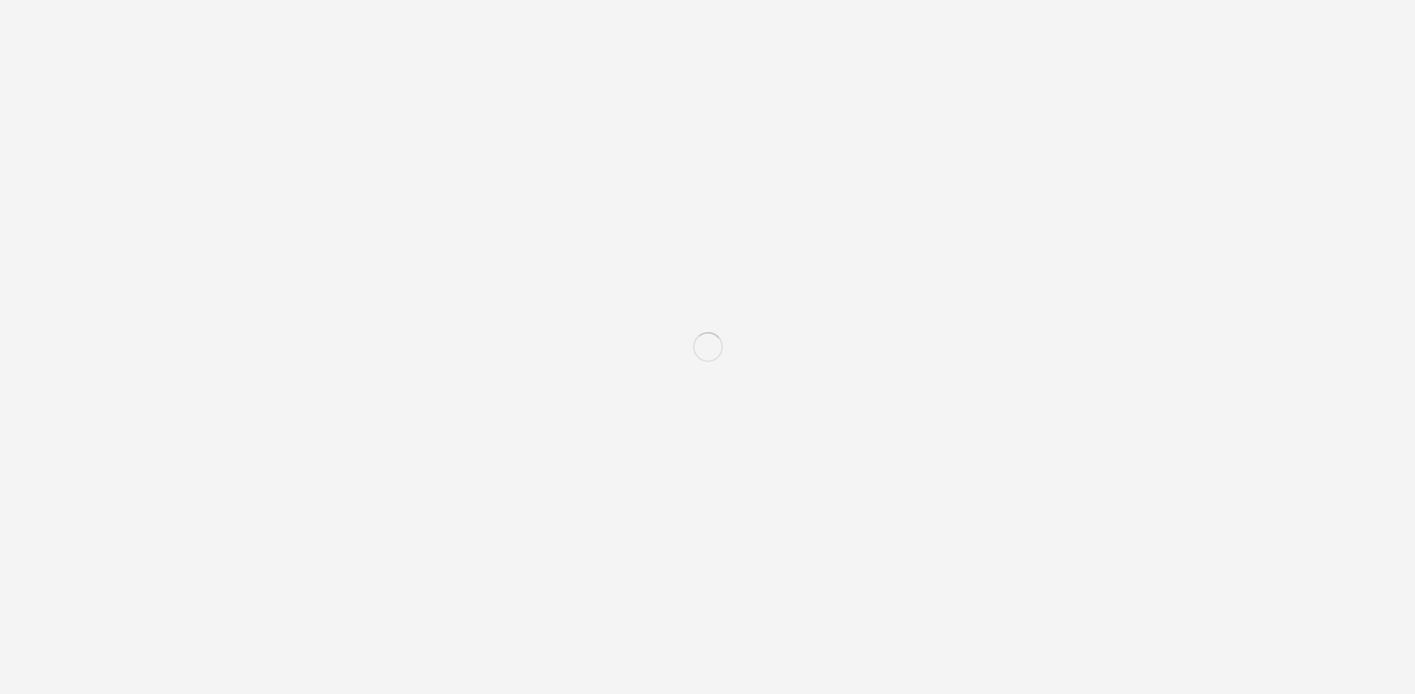 scroll, scrollTop: 0, scrollLeft: 0, axis: both 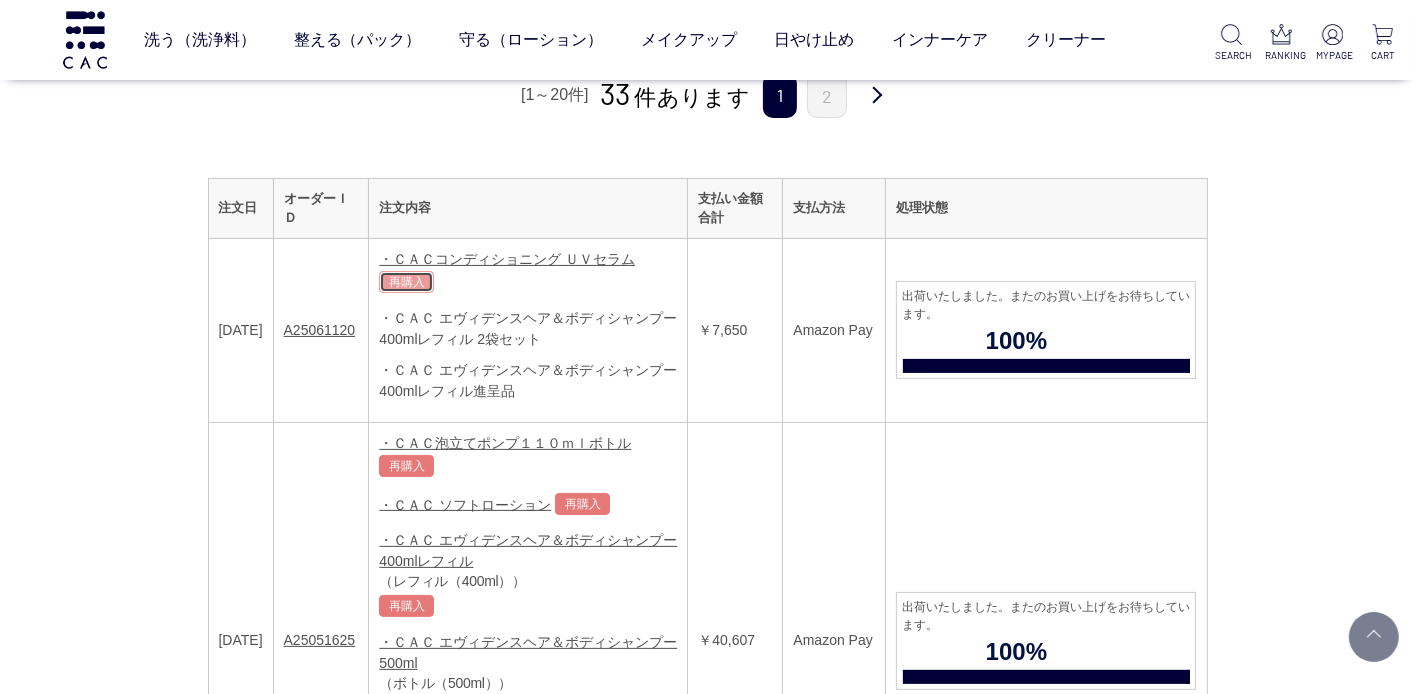 click on "再購入" at bounding box center (406, 282) 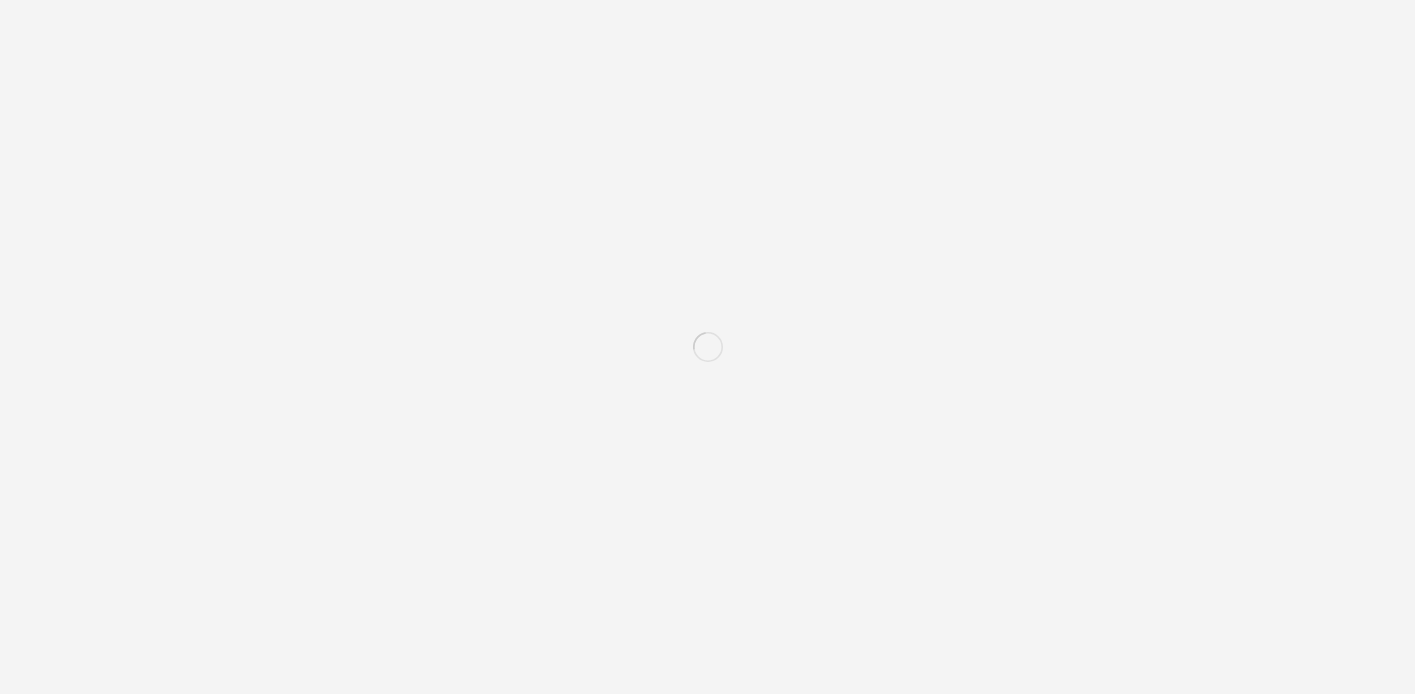 scroll, scrollTop: 0, scrollLeft: 0, axis: both 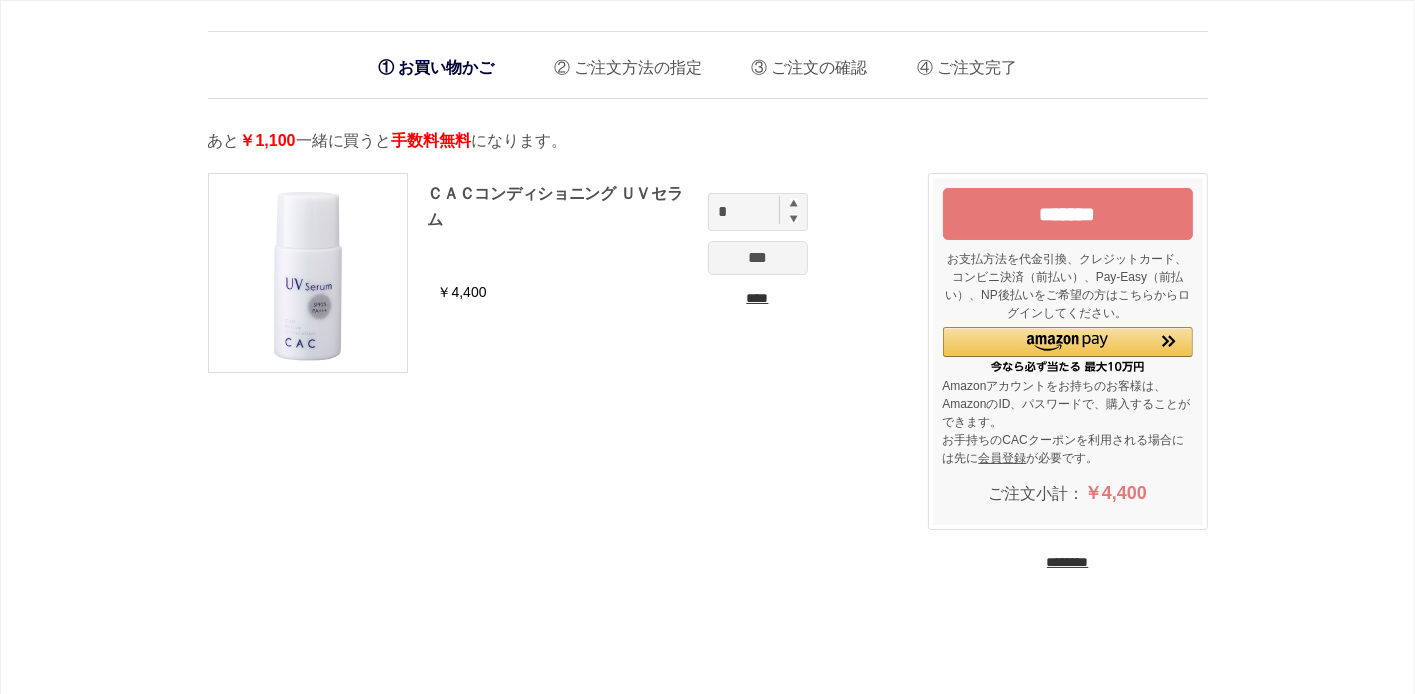 click on "********" at bounding box center [1068, 562] 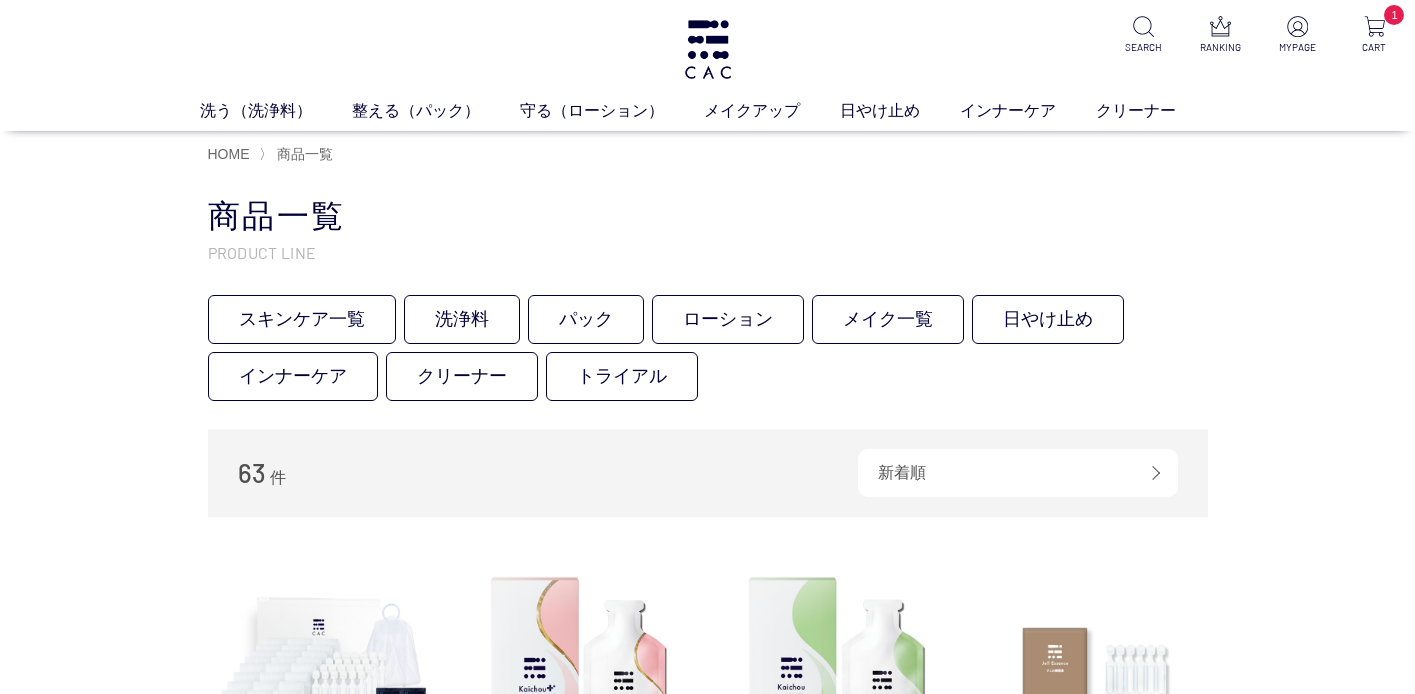 scroll, scrollTop: 0, scrollLeft: 0, axis: both 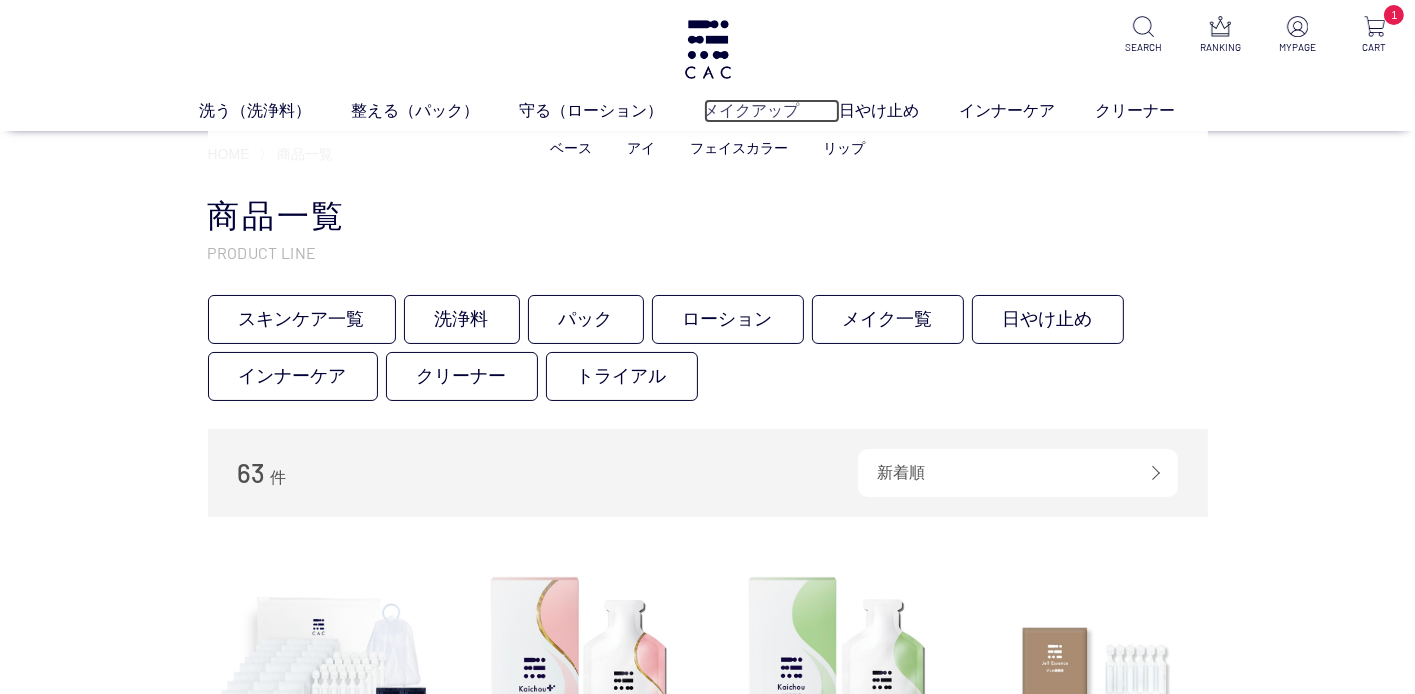 click on "メイクアップ" at bounding box center [772, 111] 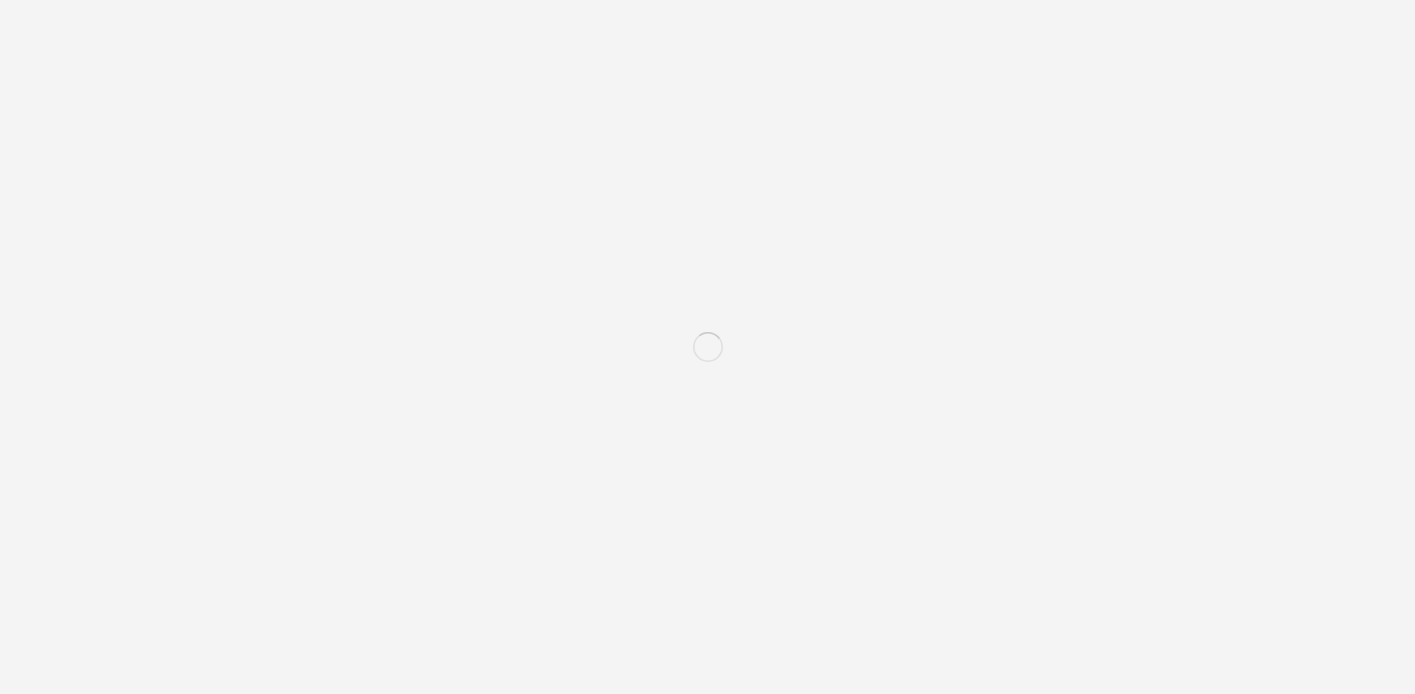 scroll, scrollTop: 0, scrollLeft: 0, axis: both 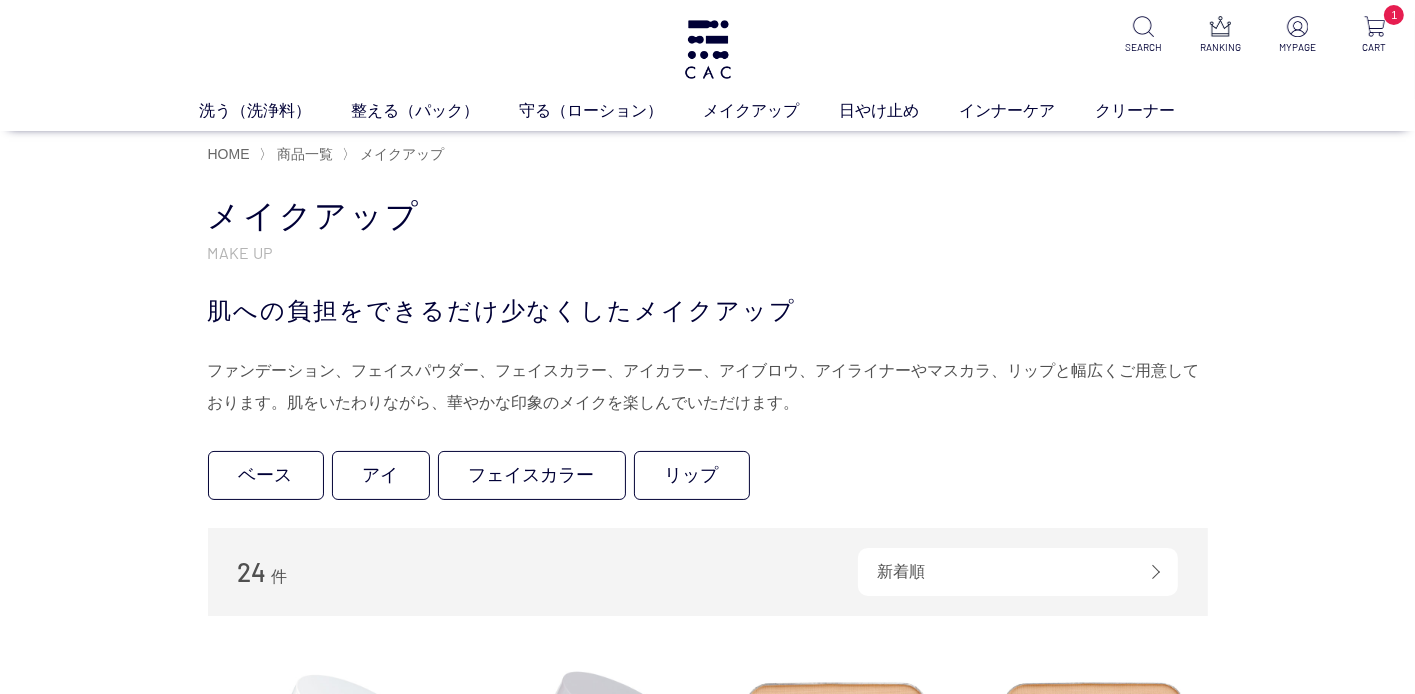 click on "MAKE UP" at bounding box center (708, 252) 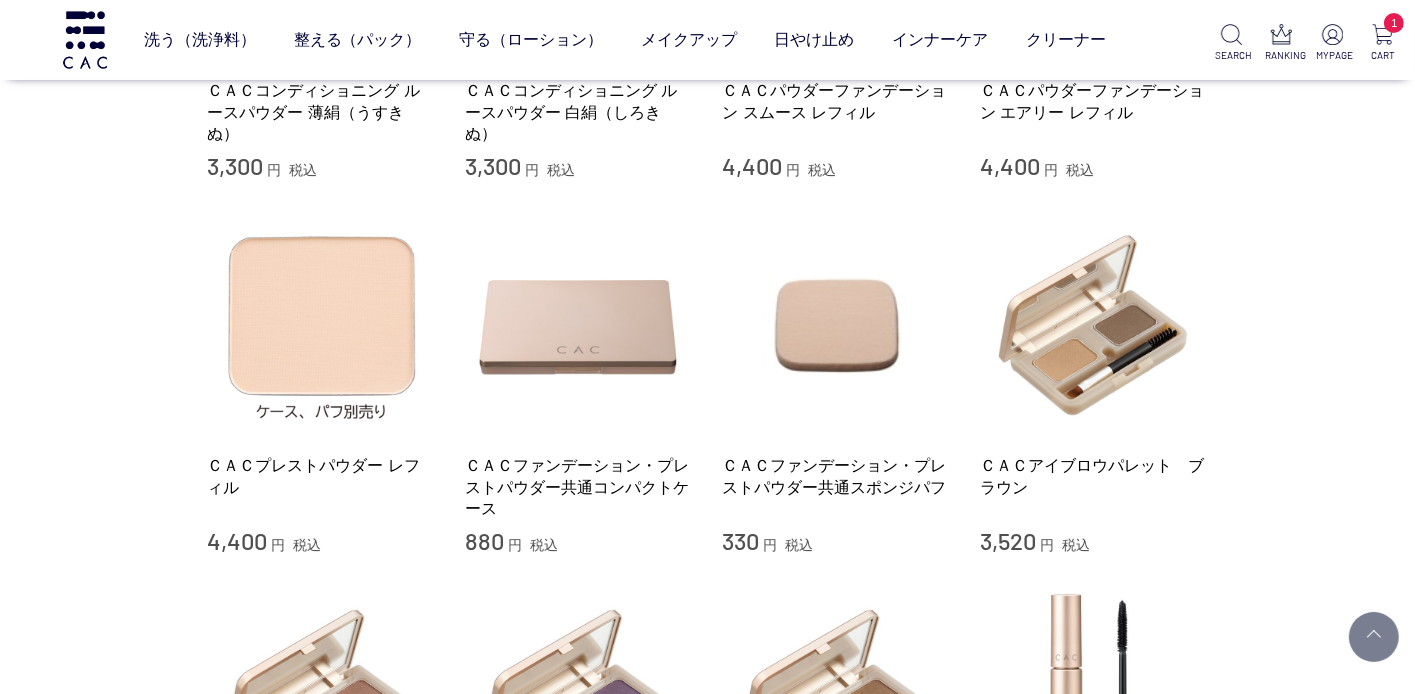 scroll, scrollTop: 720, scrollLeft: 0, axis: vertical 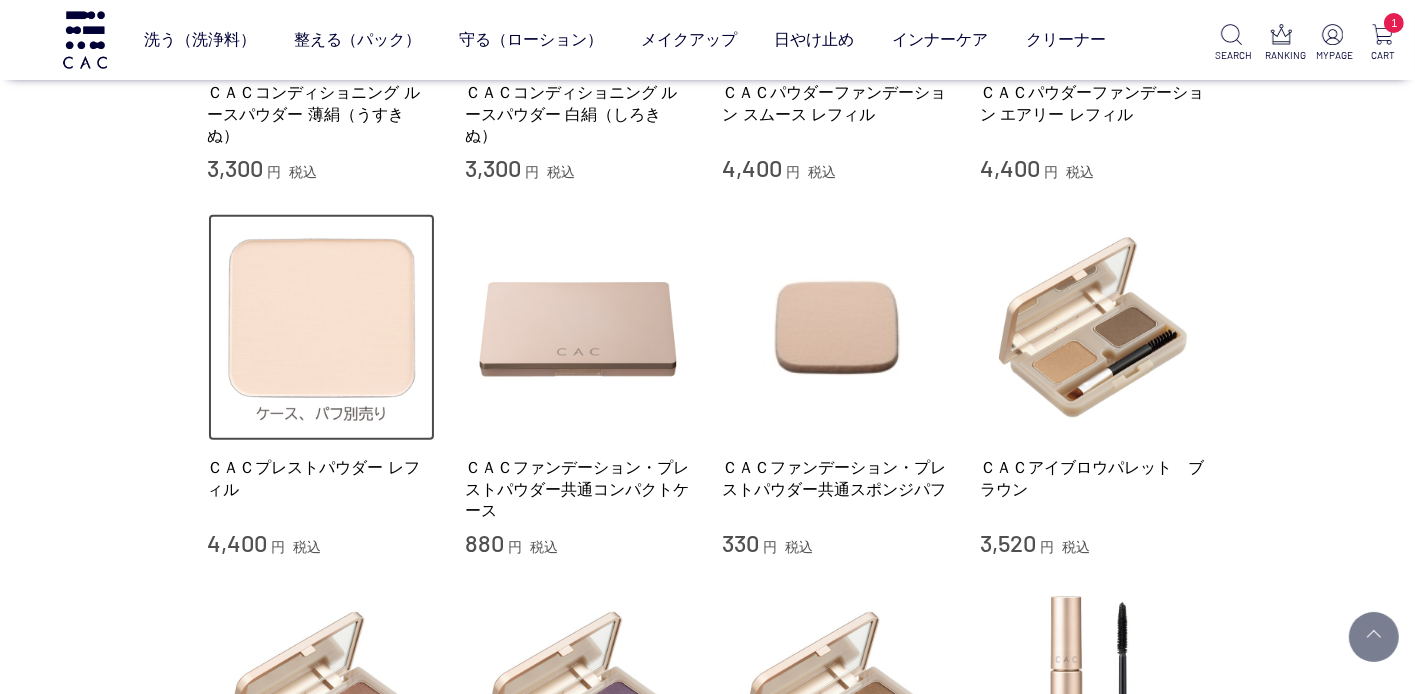 click at bounding box center (322, 328) 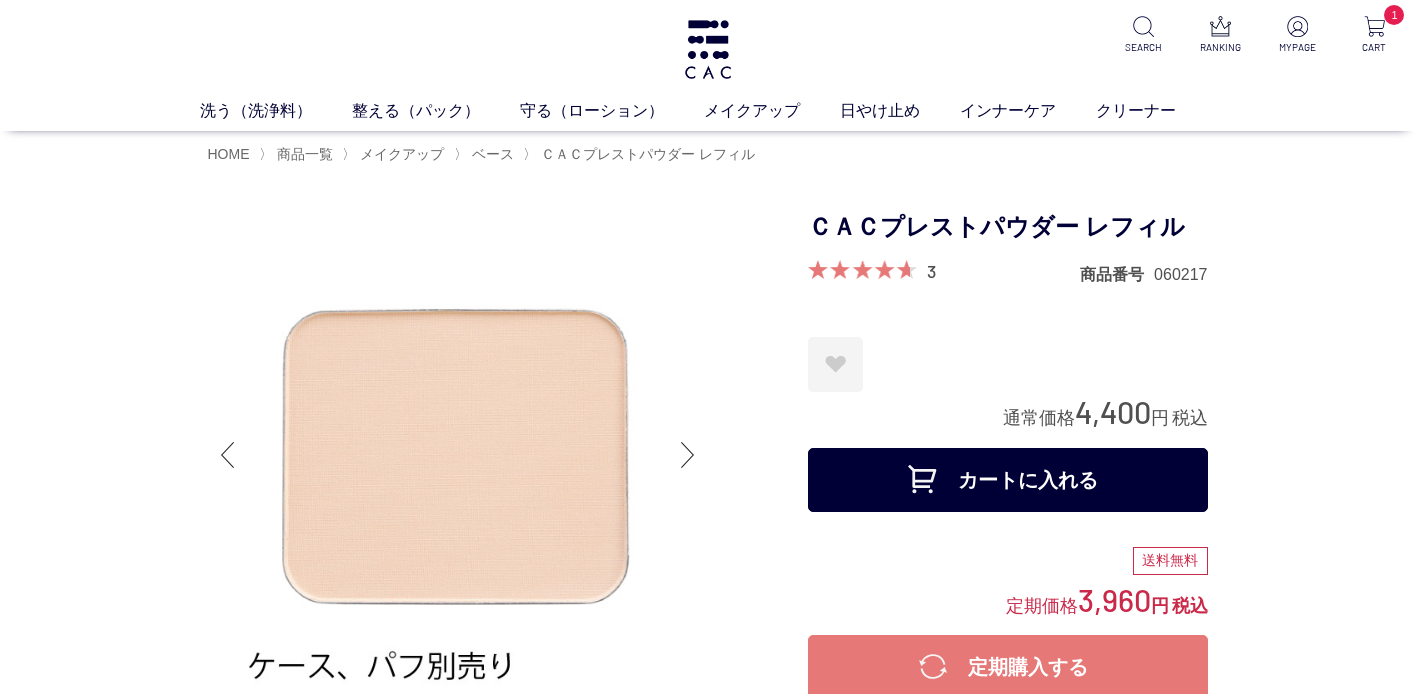 scroll, scrollTop: 0, scrollLeft: 0, axis: both 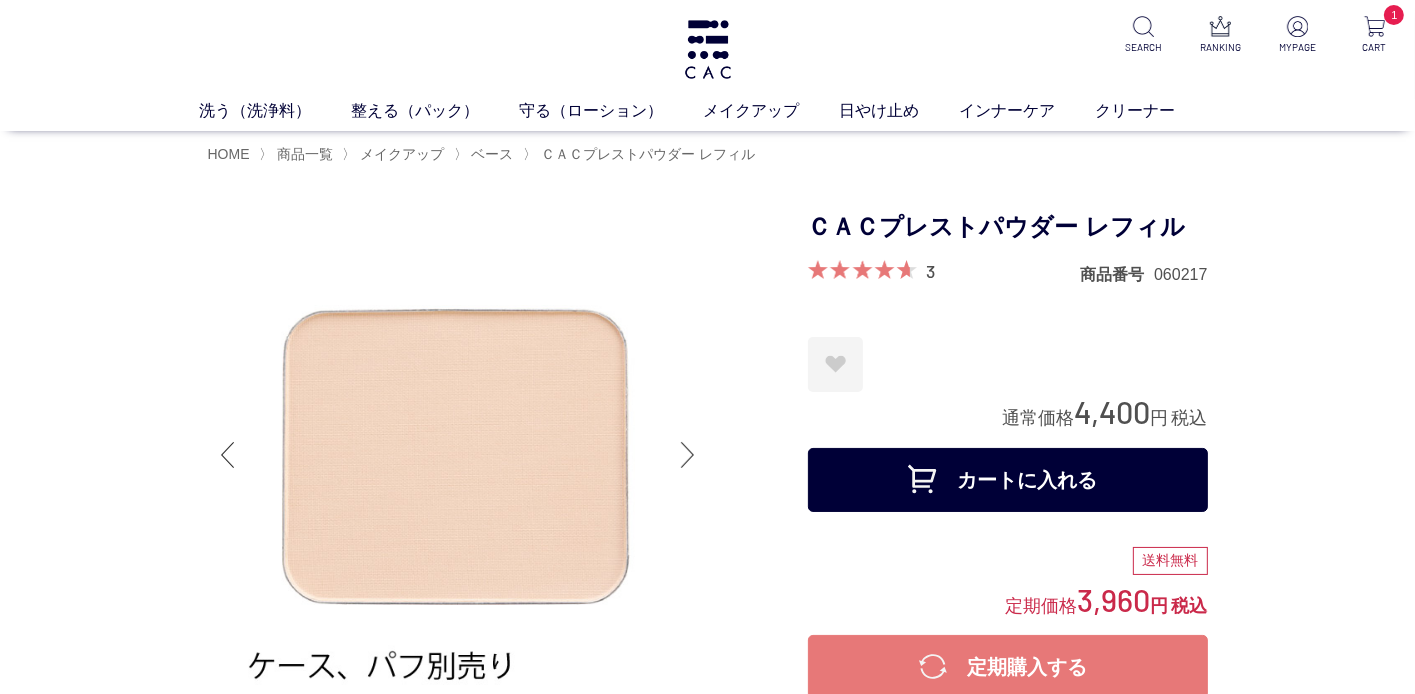 click on "カートに入れる" at bounding box center (1008, 480) 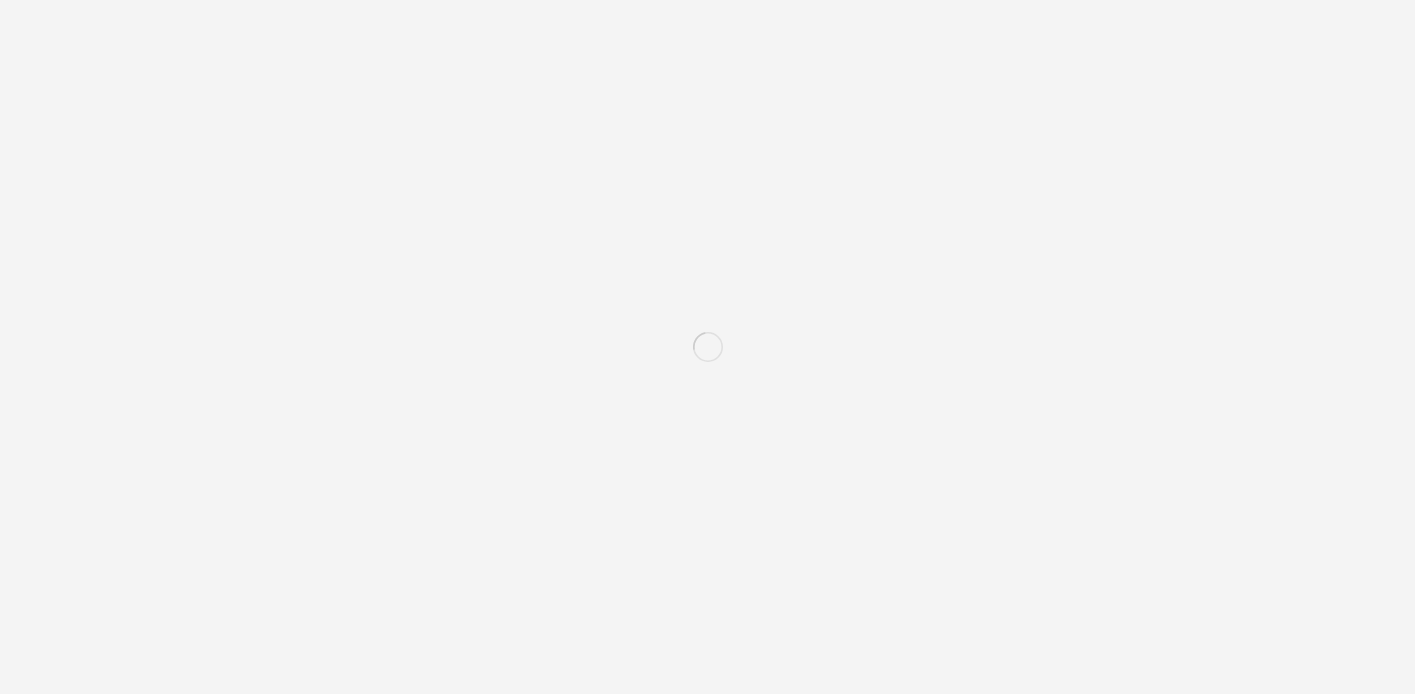 scroll, scrollTop: 0, scrollLeft: 0, axis: both 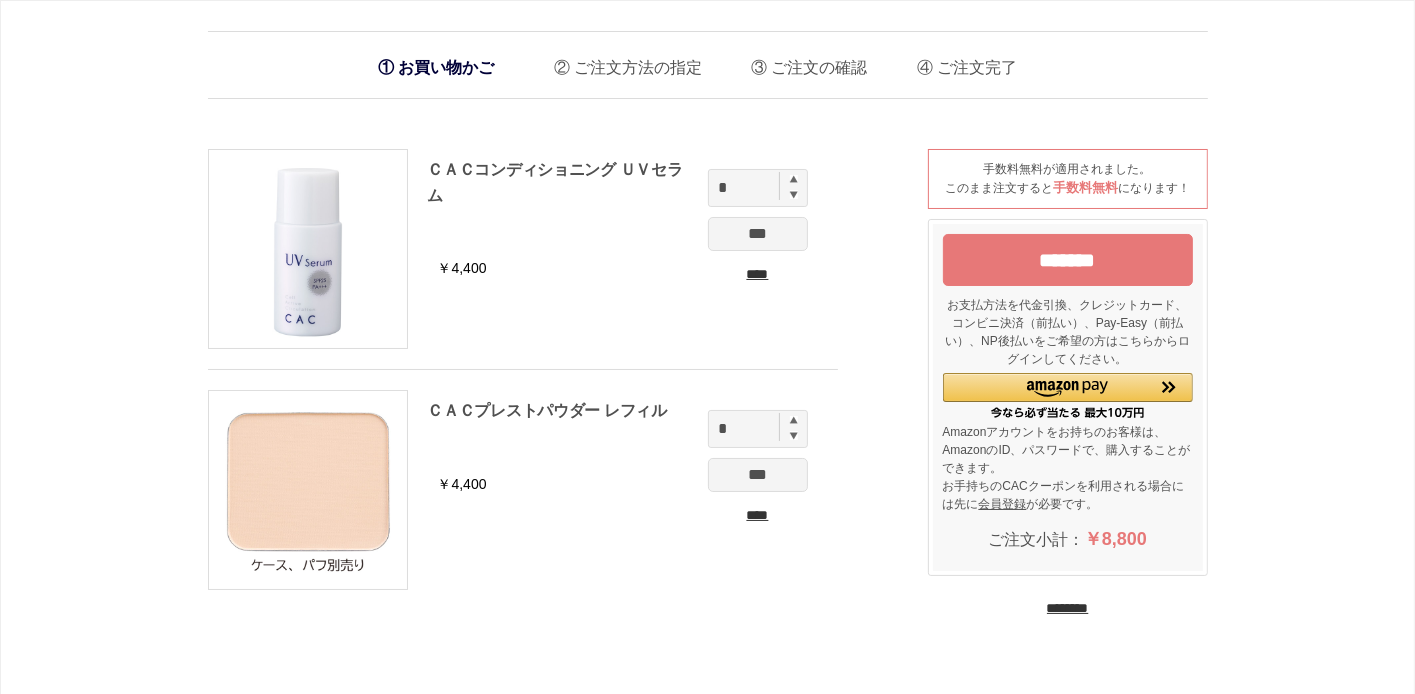 click on "********" at bounding box center [1068, 608] 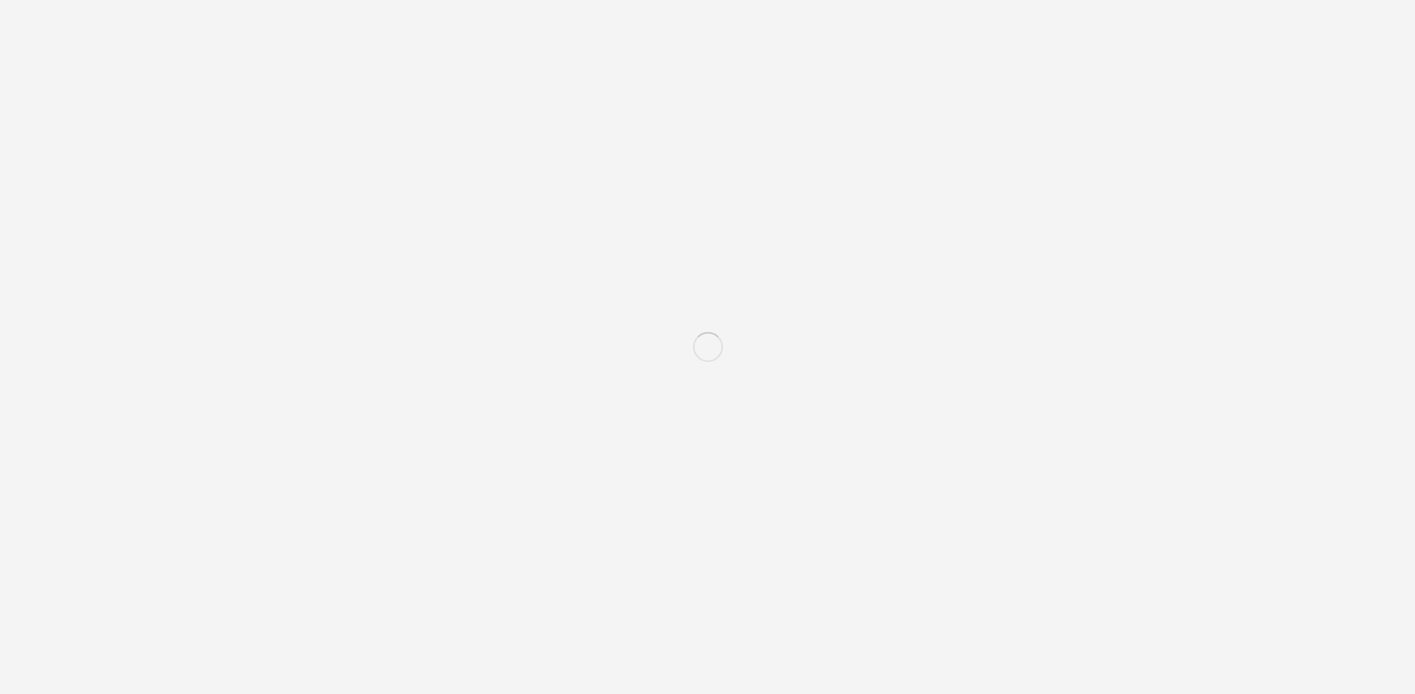 scroll, scrollTop: 0, scrollLeft: 0, axis: both 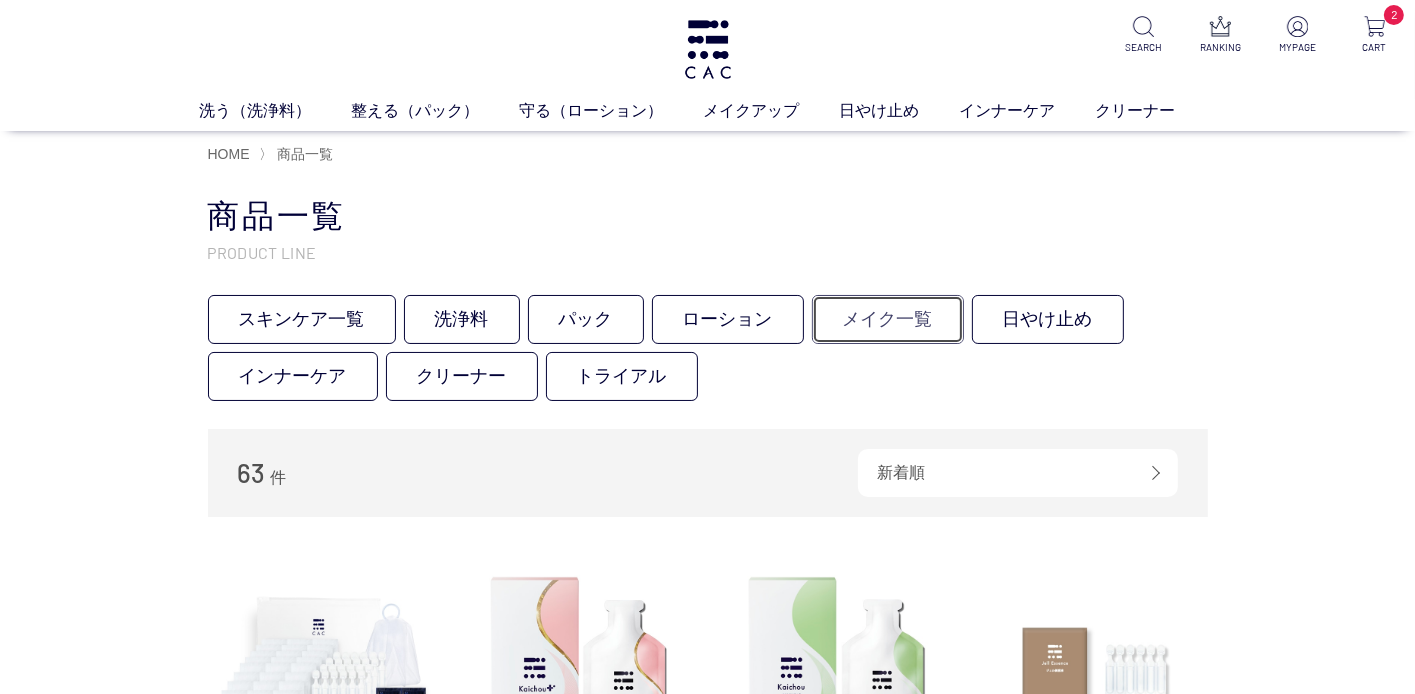 click on "メイク一覧" at bounding box center [888, 319] 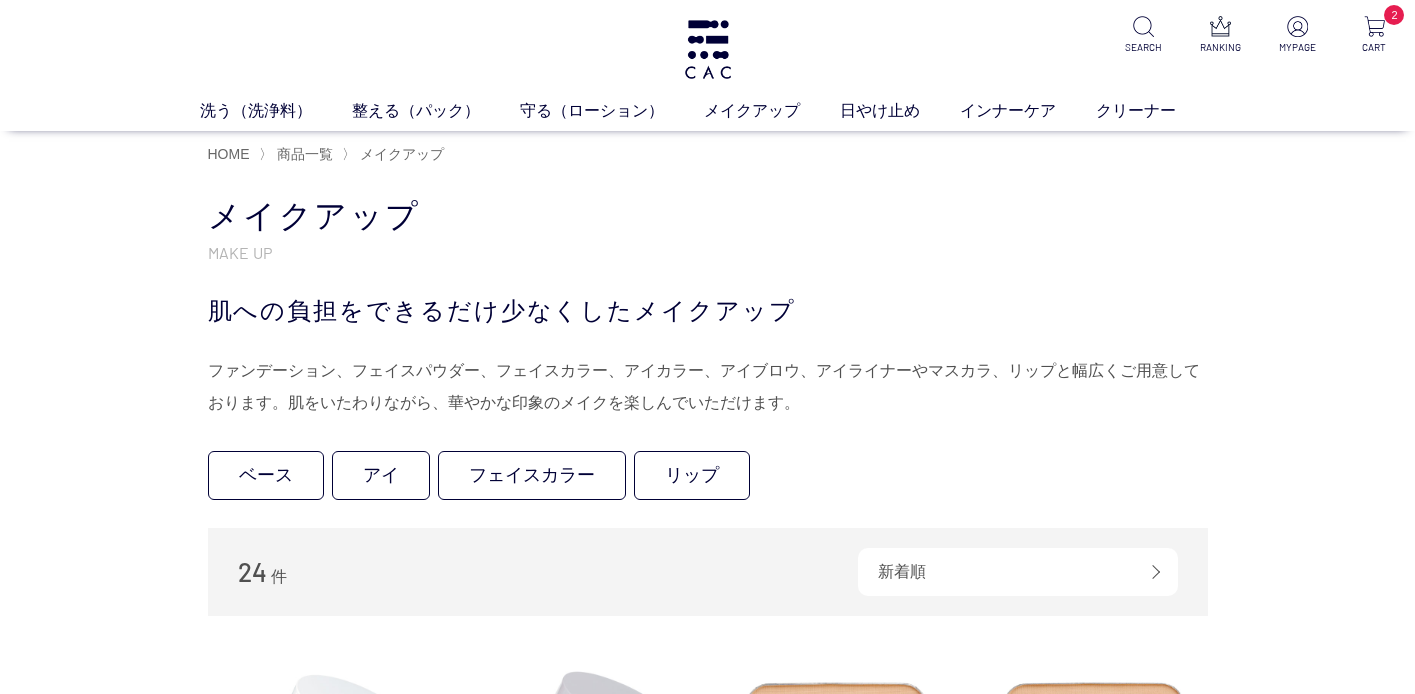 scroll, scrollTop: 0, scrollLeft: 0, axis: both 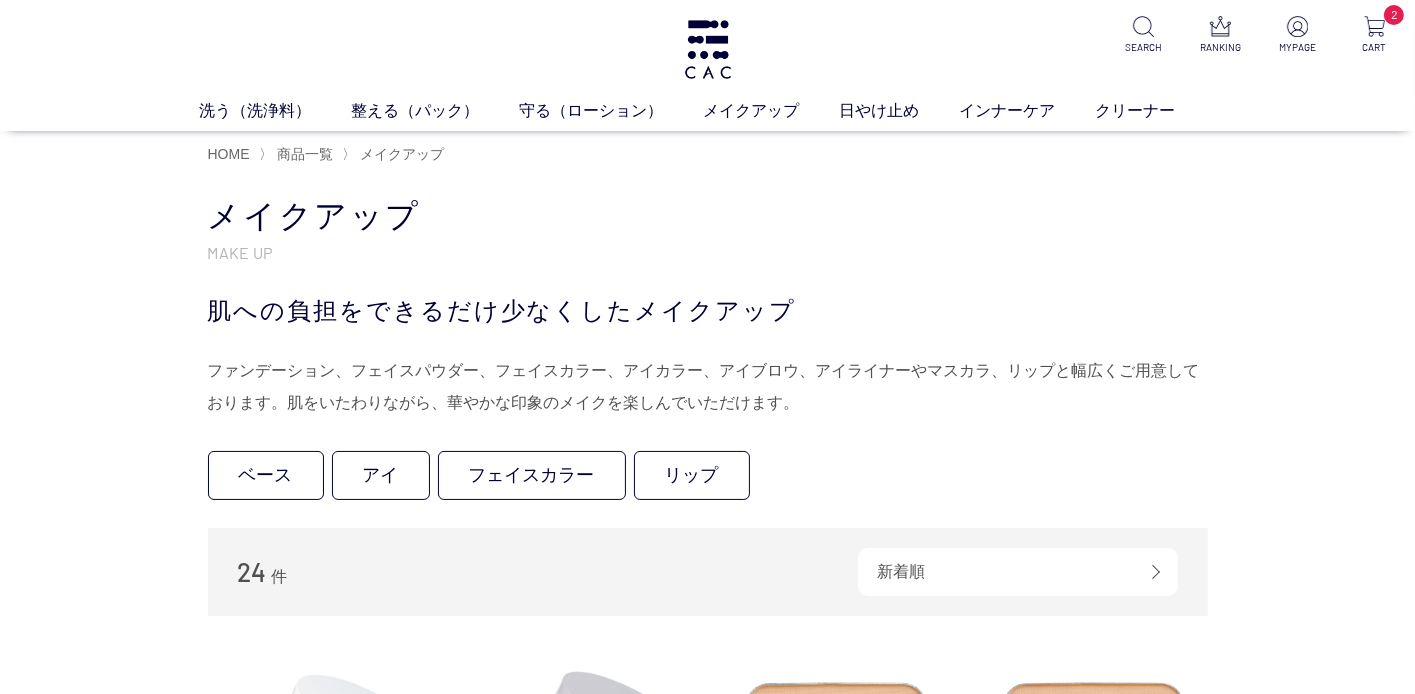 click on "買い物かご
買い物かご内の商品
ＣＡＣコンディショニング ＵＶセラム
削除
￥4,400  ×  1  =  ￥4,400
ＣＡＣプレストパウダー レフィル
削除
￥4,400  ×  1  =  ￥4,400
小計
￥8,800
購入手続きへ
カテゴリから探す
商品一覧
スキンケア
メイクアップ
ベース
アイ
フェイスカラー
リップ
その他
日やけ止め
インナーケア
クリーナー
ジャンルから探す
限定品
メイクアップ
MAKE UP
ベース 24" at bounding box center [707, 1468] 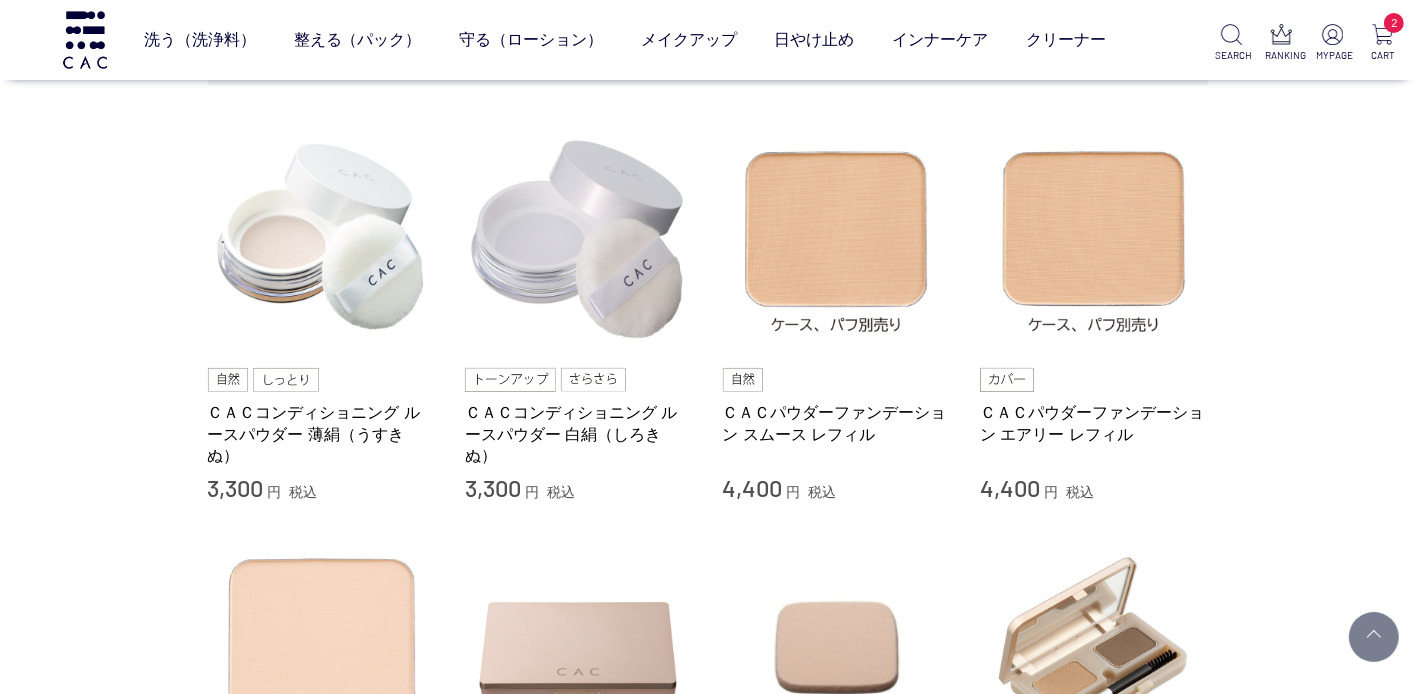 scroll, scrollTop: 440, scrollLeft: 0, axis: vertical 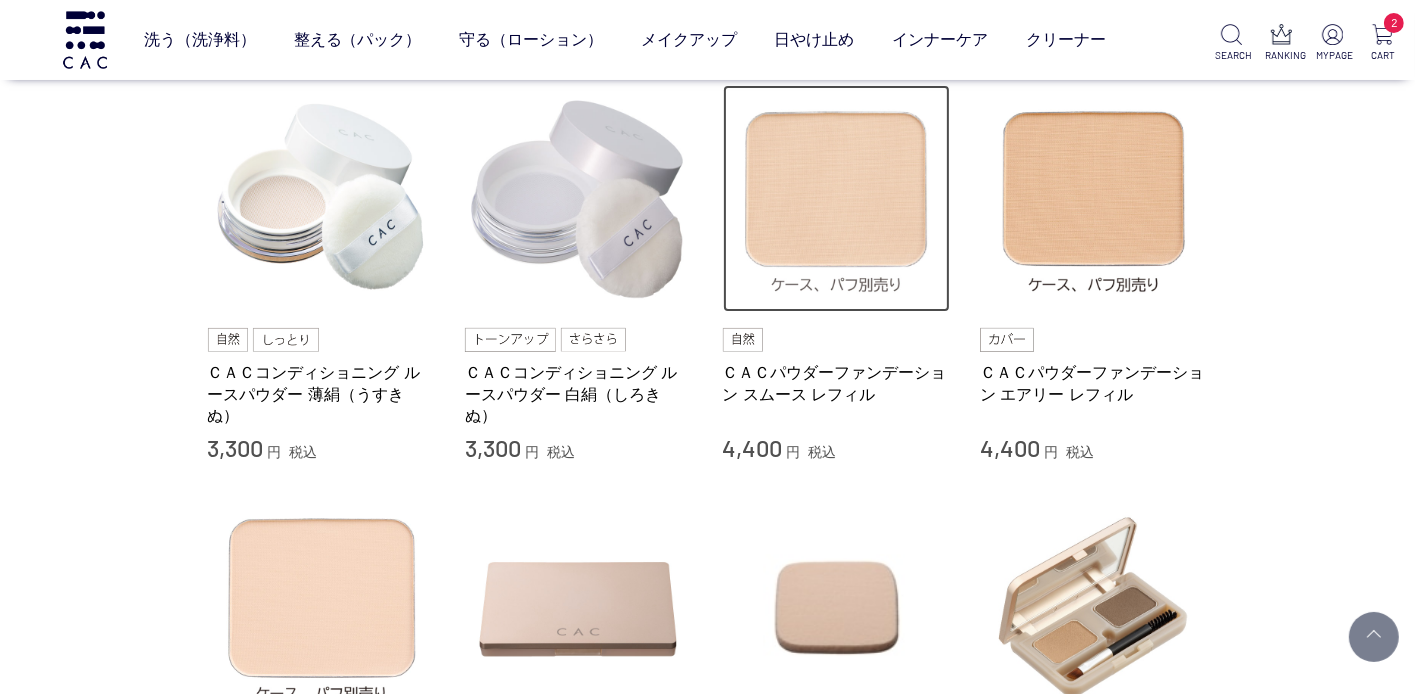 click at bounding box center [837, 199] 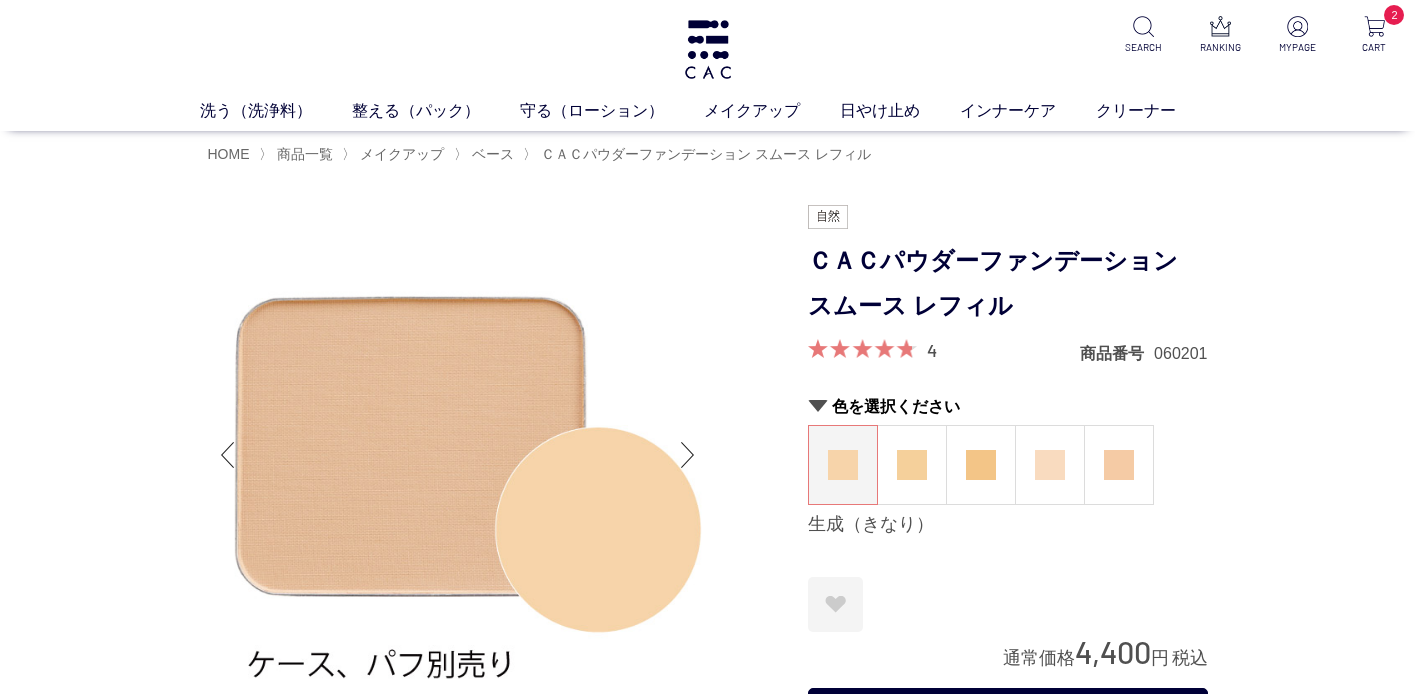 scroll, scrollTop: 0, scrollLeft: 0, axis: both 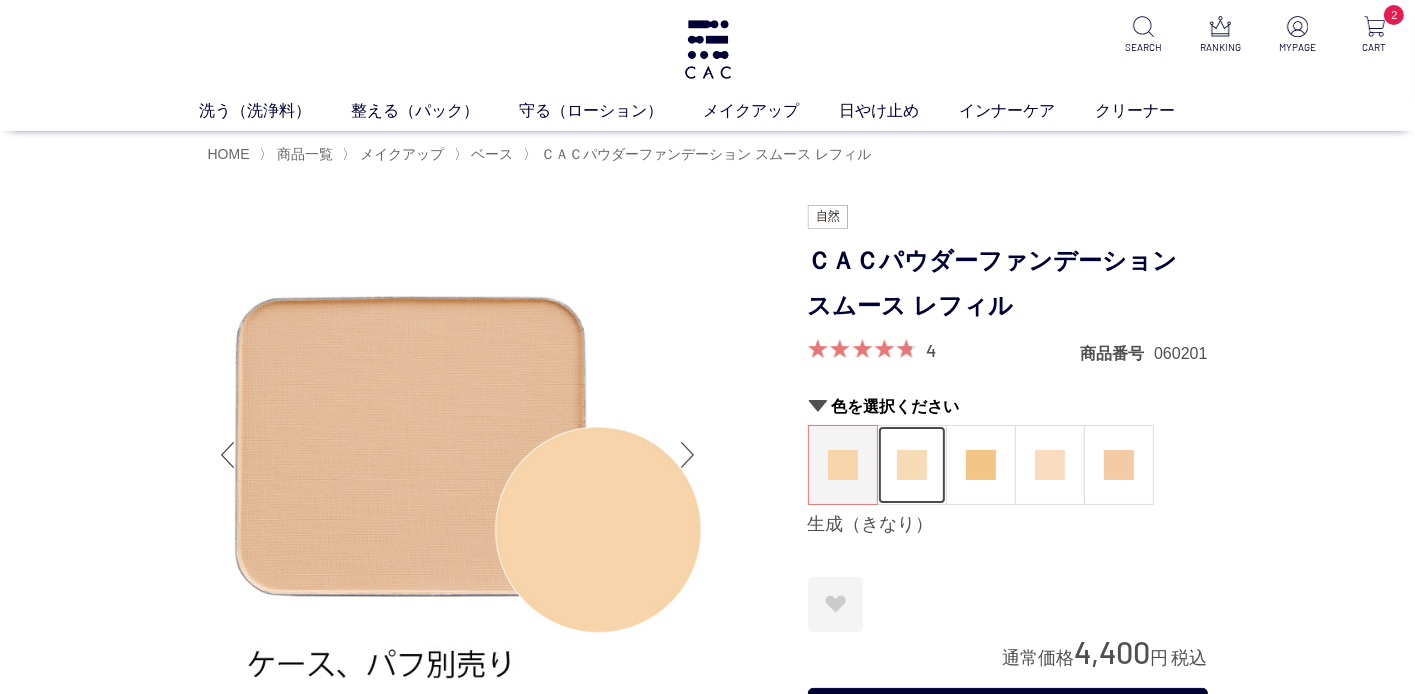 click at bounding box center [912, 465] 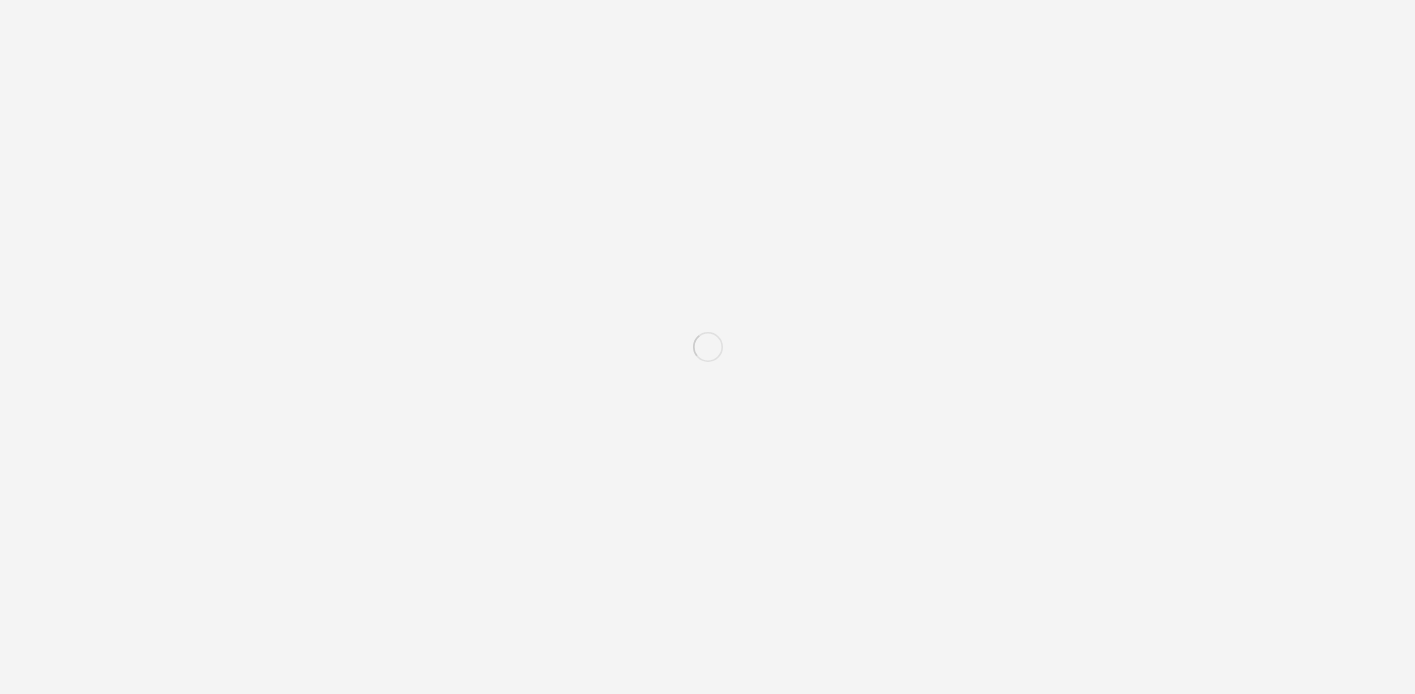 scroll, scrollTop: 0, scrollLeft: 0, axis: both 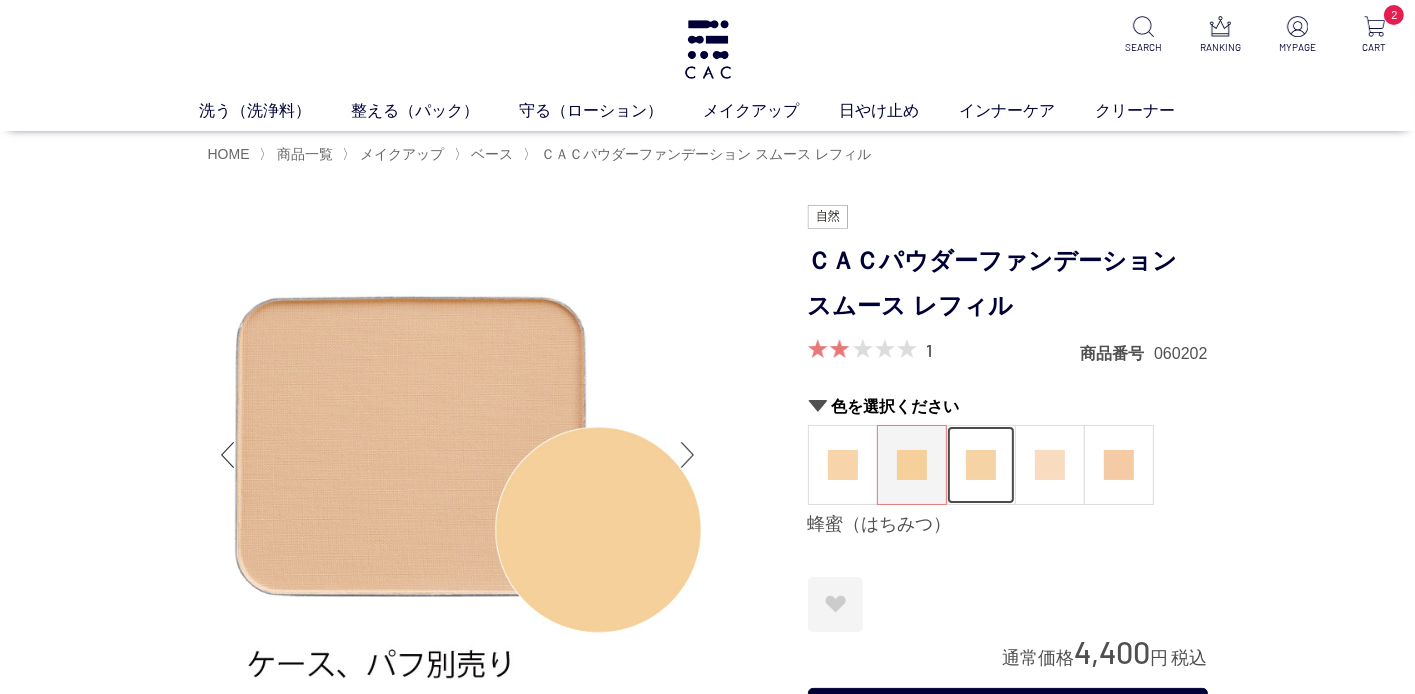 click at bounding box center [981, 465] 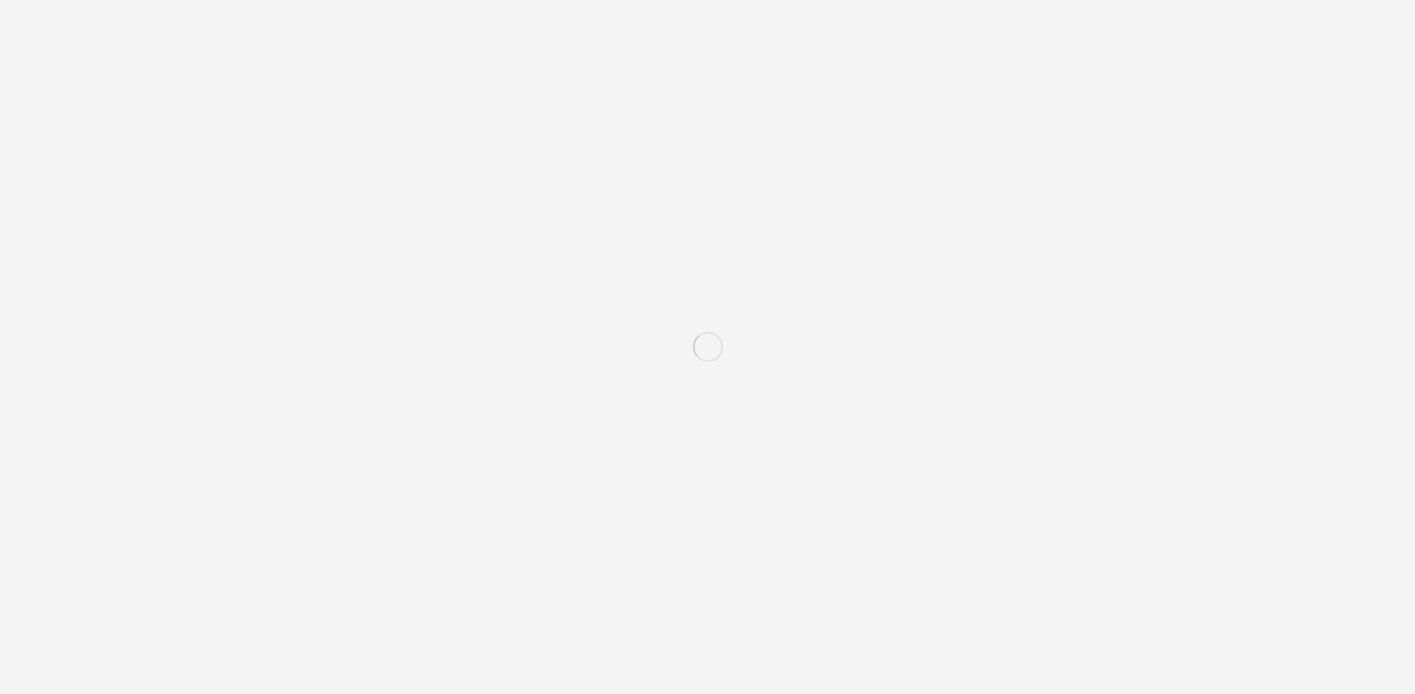 scroll, scrollTop: 0, scrollLeft: 0, axis: both 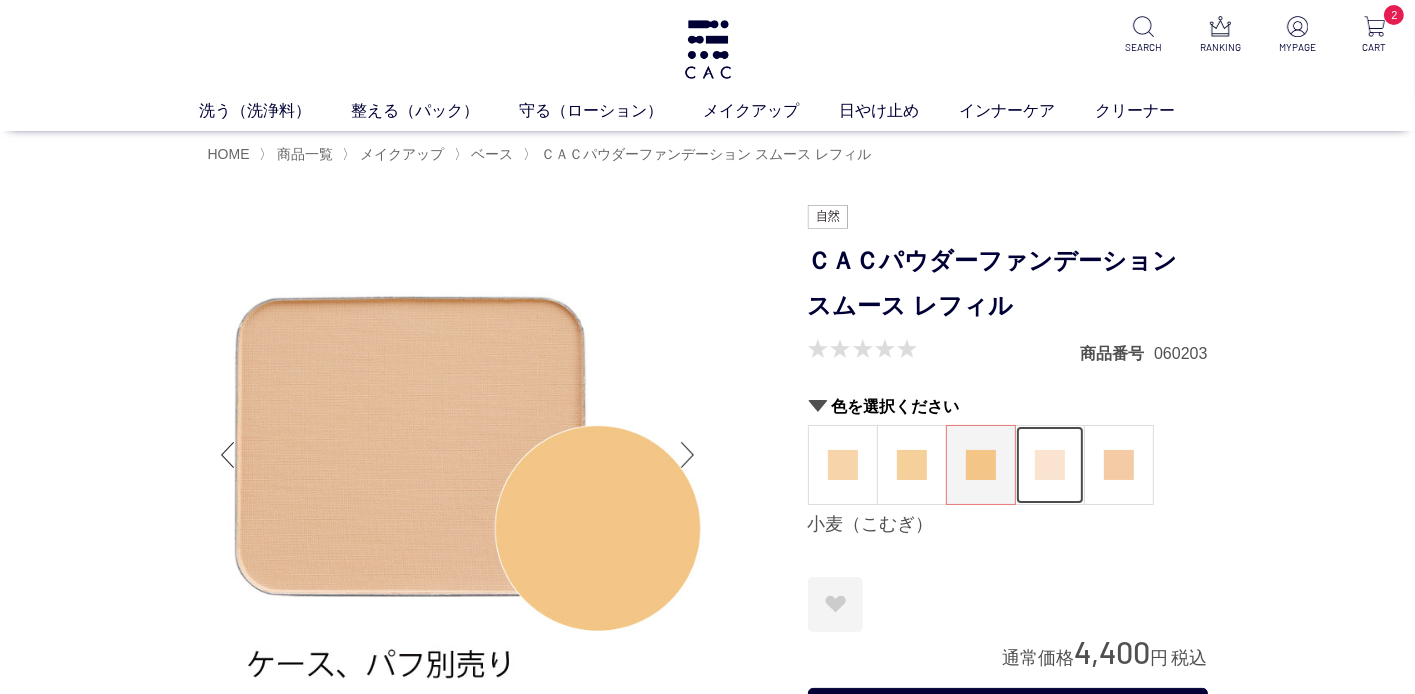 click at bounding box center [1050, 465] 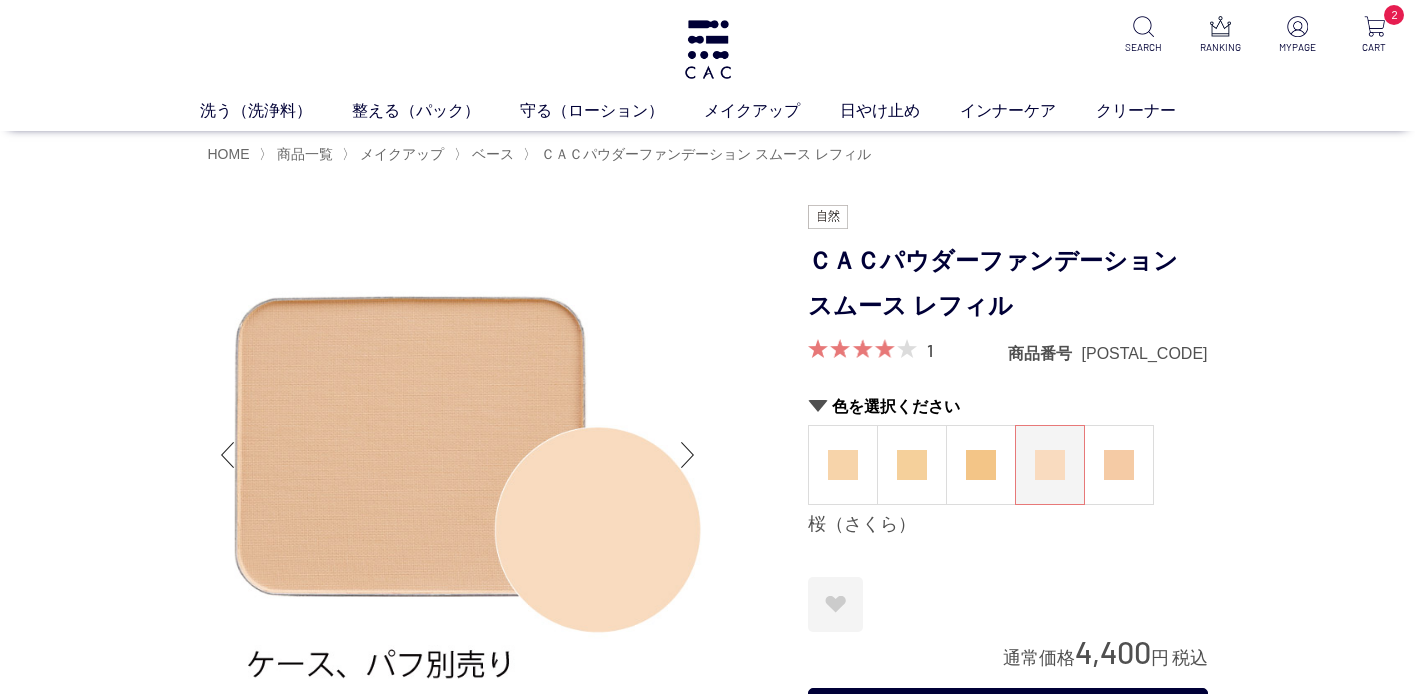 scroll, scrollTop: 0, scrollLeft: 0, axis: both 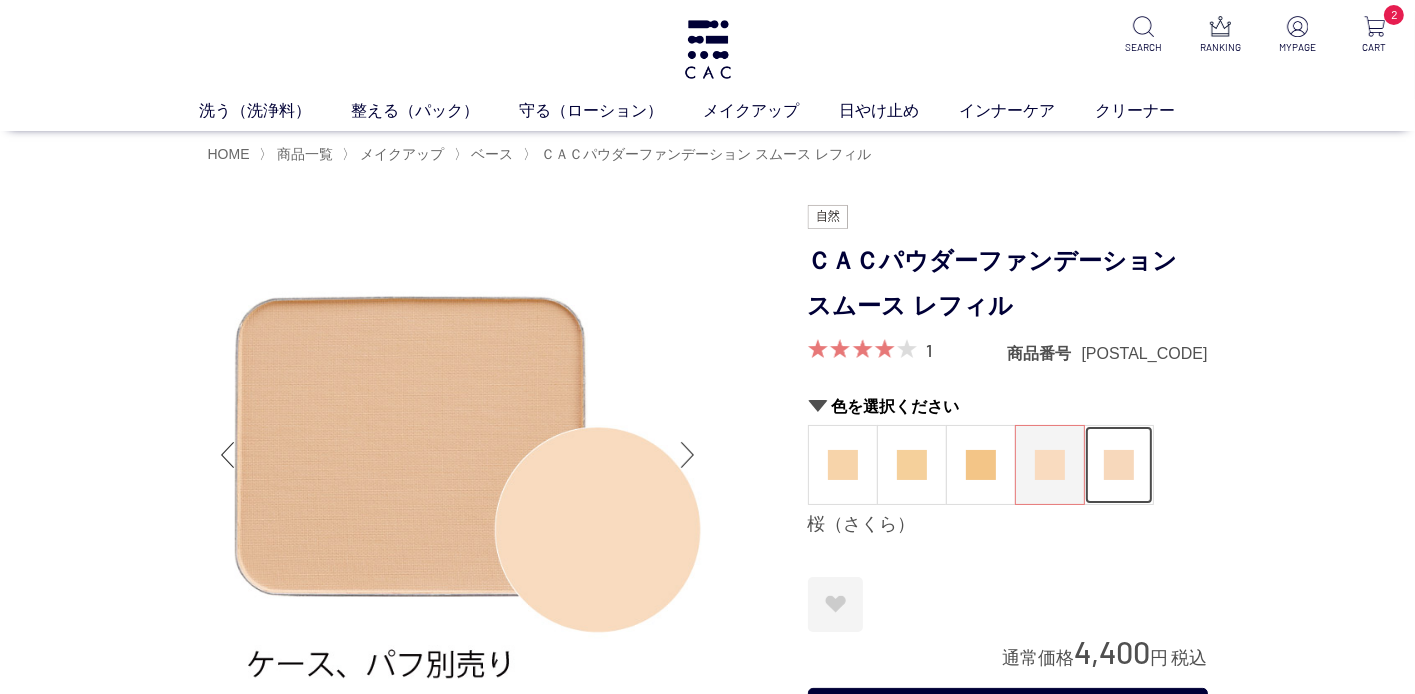 click at bounding box center [1119, 465] 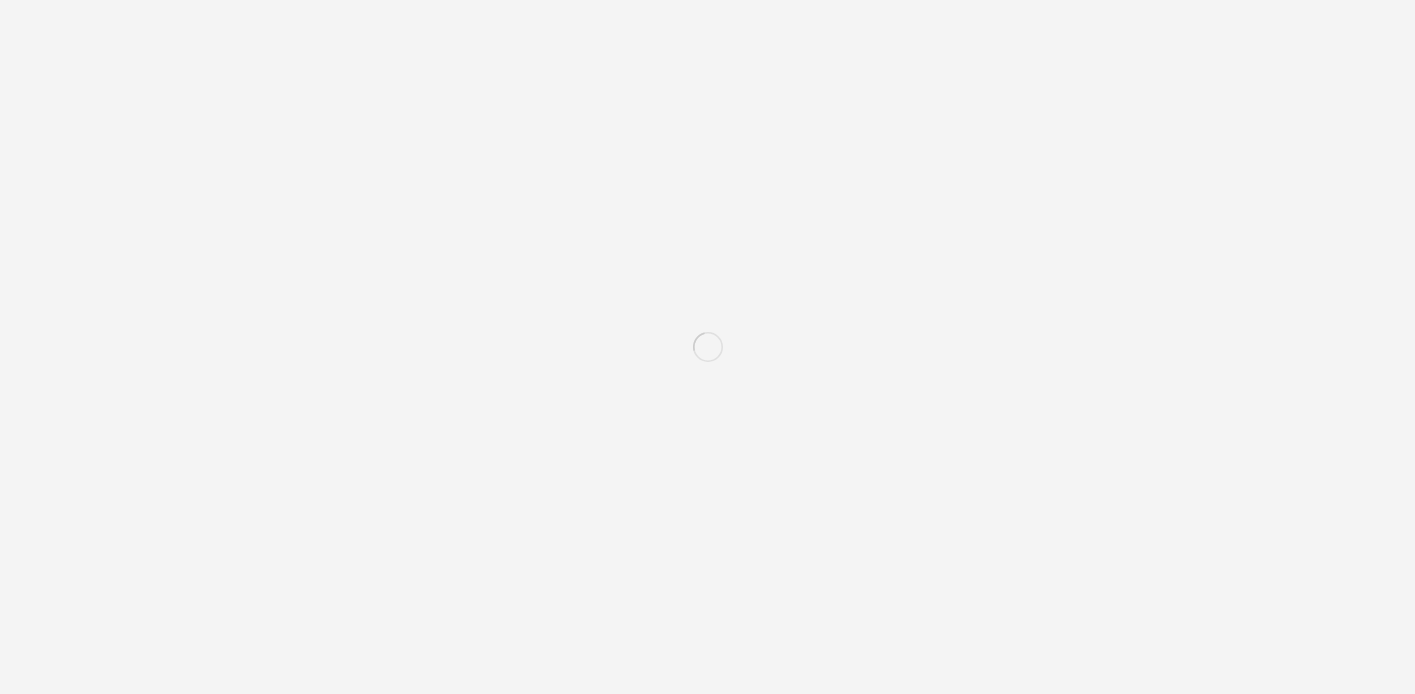 scroll, scrollTop: 0, scrollLeft: 0, axis: both 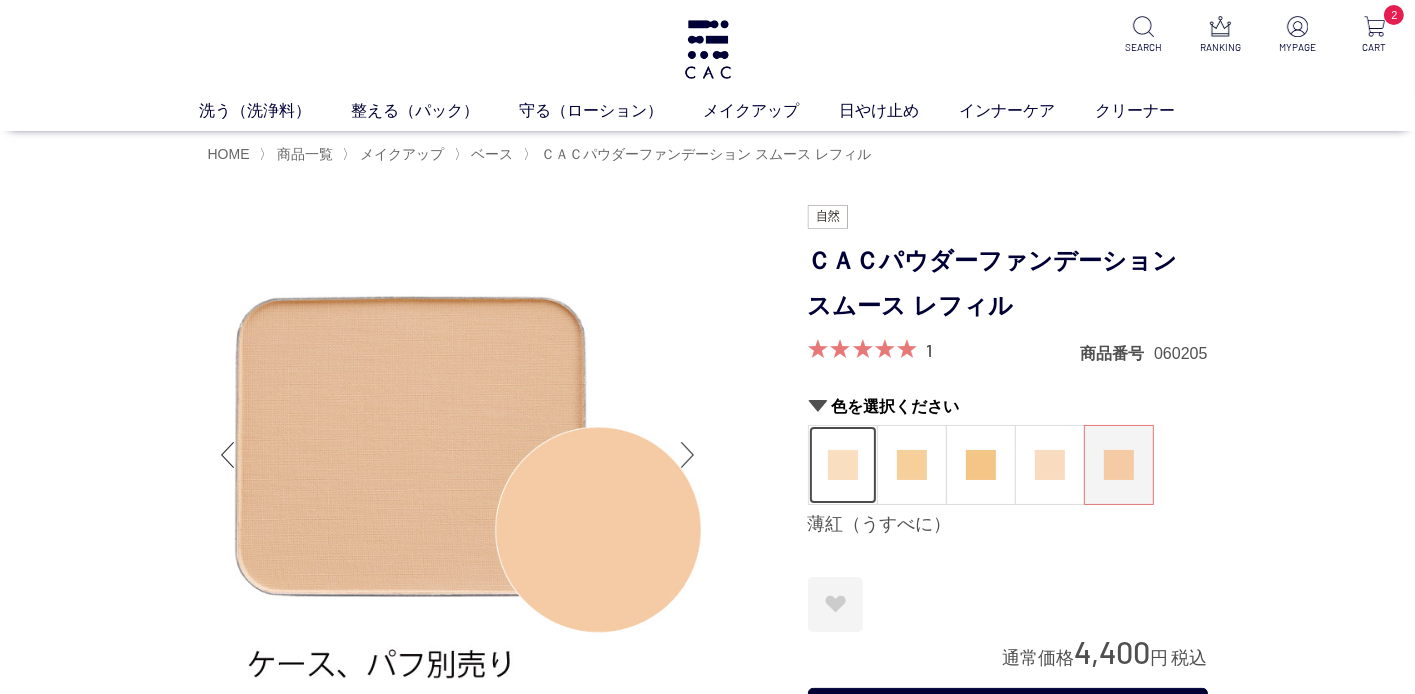 click at bounding box center (843, 465) 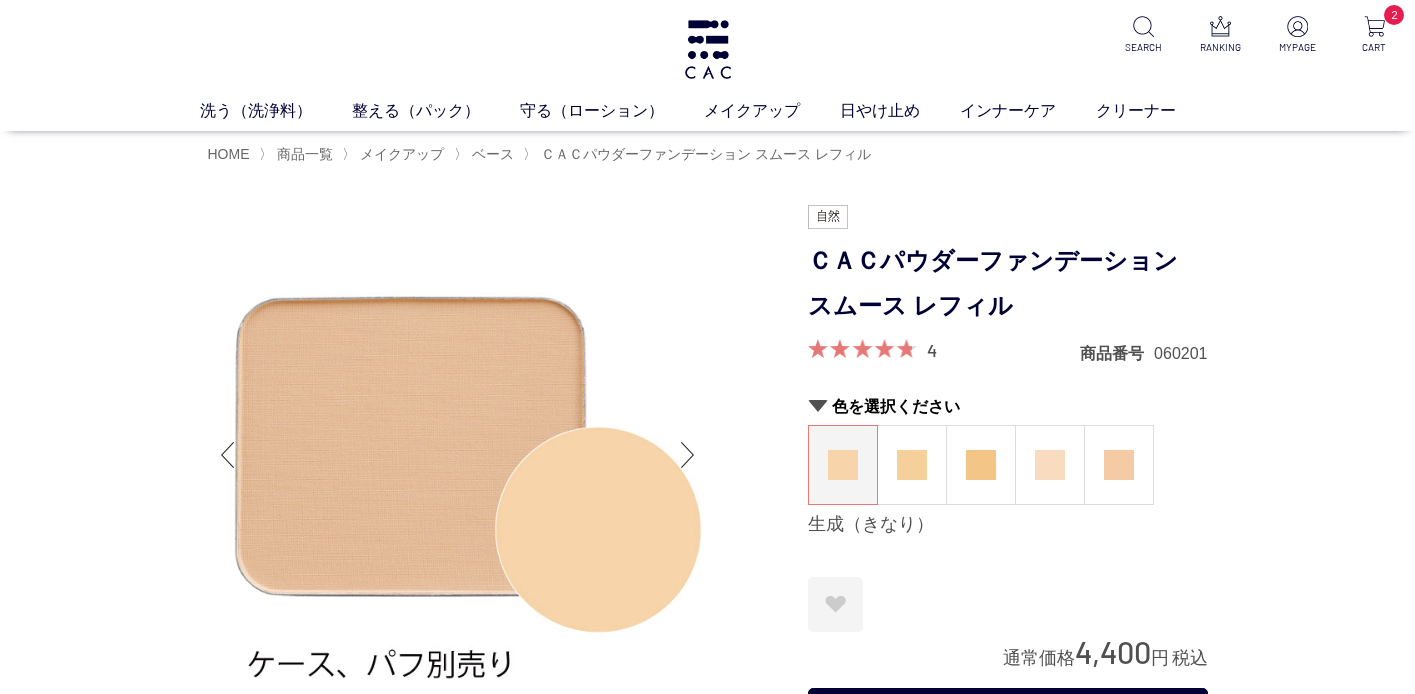 scroll, scrollTop: 0, scrollLeft: 0, axis: both 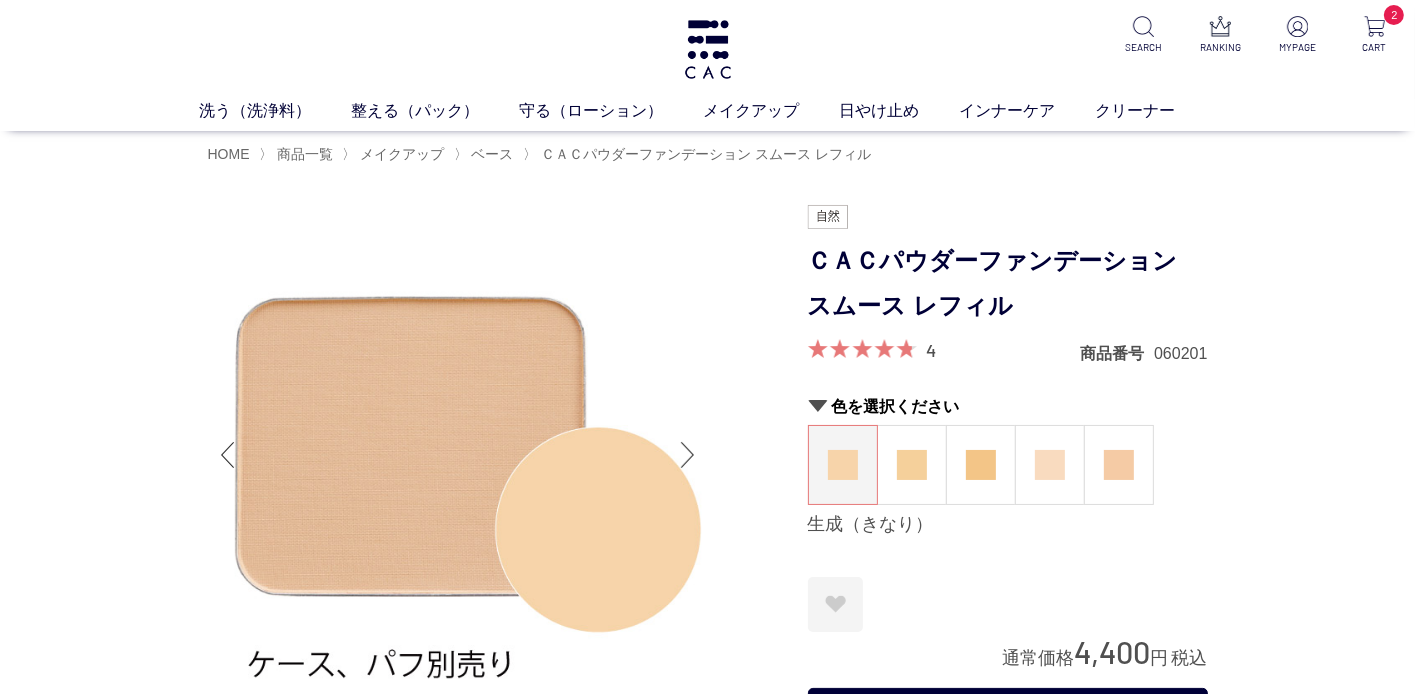 click on "買い物かご
買い物かご内の商品
ＣＡＣコンディショニング ＵＶセラム
削除
￥4,400  ×  1  =  ￥4,400
ＣＡＣプレストパウダー レフィル
削除
￥4,400  ×  1  =  ￥4,400
小計
￥8,800
購入手続きへ
カテゴリから探す
商品一覧
スキンケア
メイクアップ
ベース
アイ
フェイスカラー
リップ
その他
日やけ止め
インナーケア
クリーナー
ジャンルから探す
限定品" at bounding box center [707, 2656] 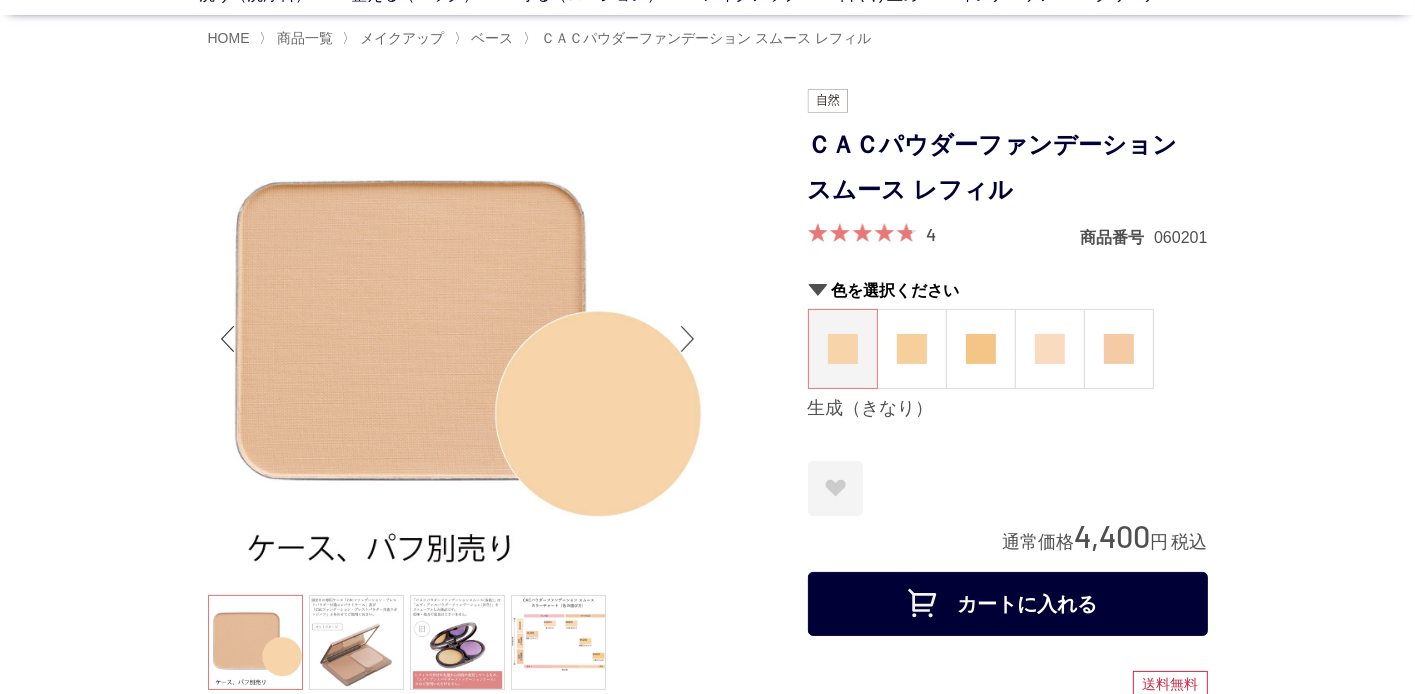 scroll, scrollTop: 120, scrollLeft: 0, axis: vertical 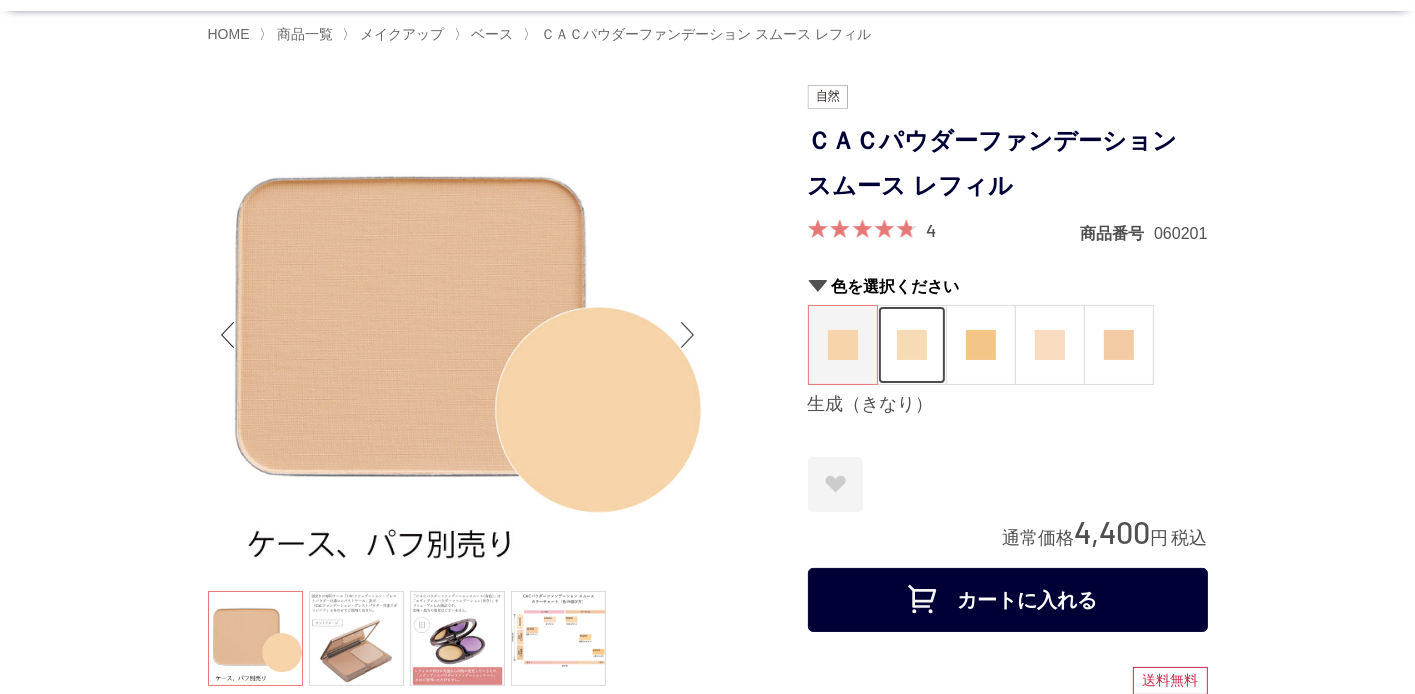 click at bounding box center (912, 345) 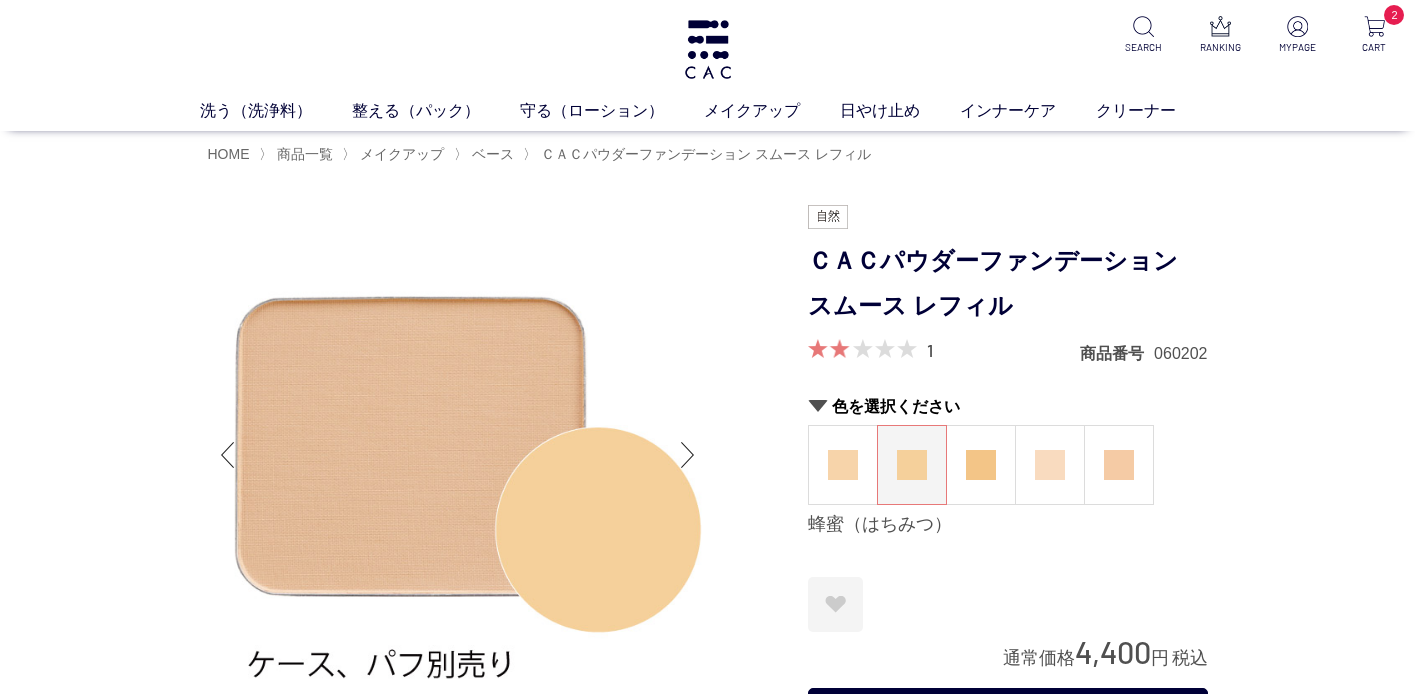 scroll, scrollTop: 0, scrollLeft: 0, axis: both 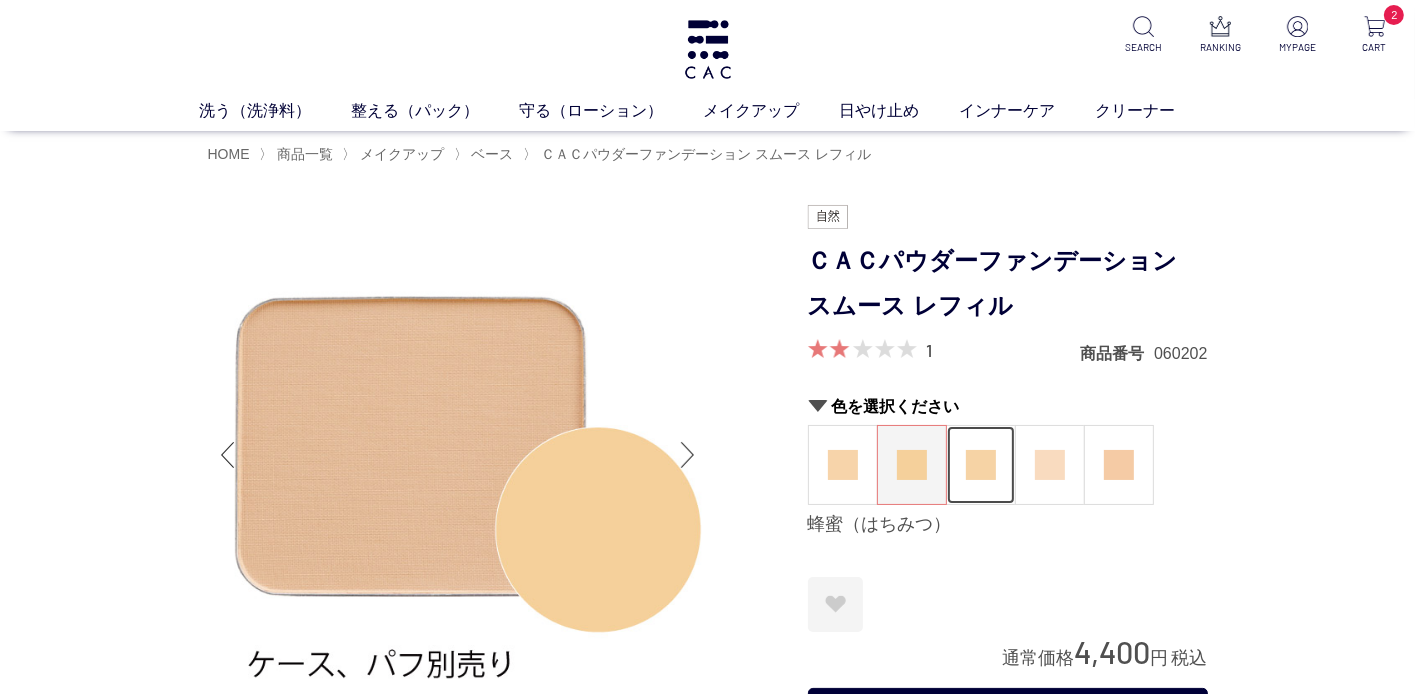 click at bounding box center (981, 465) 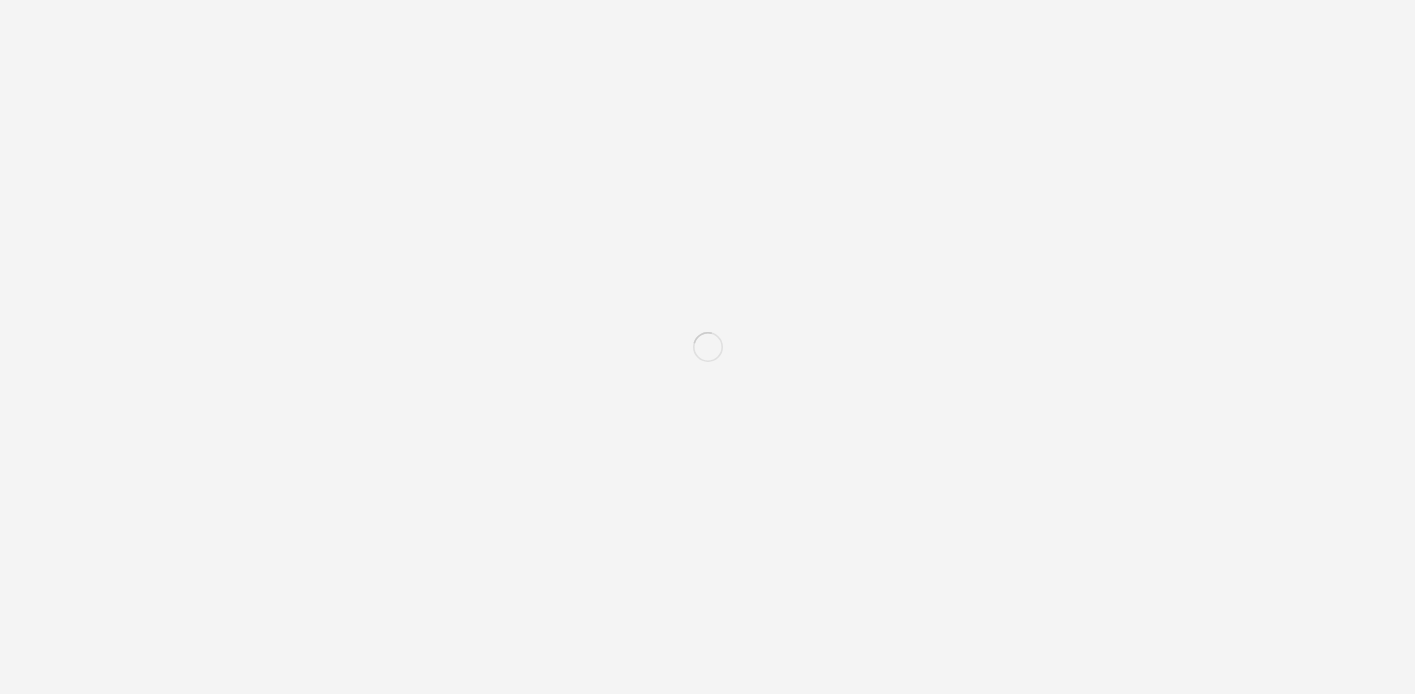 scroll, scrollTop: 0, scrollLeft: 0, axis: both 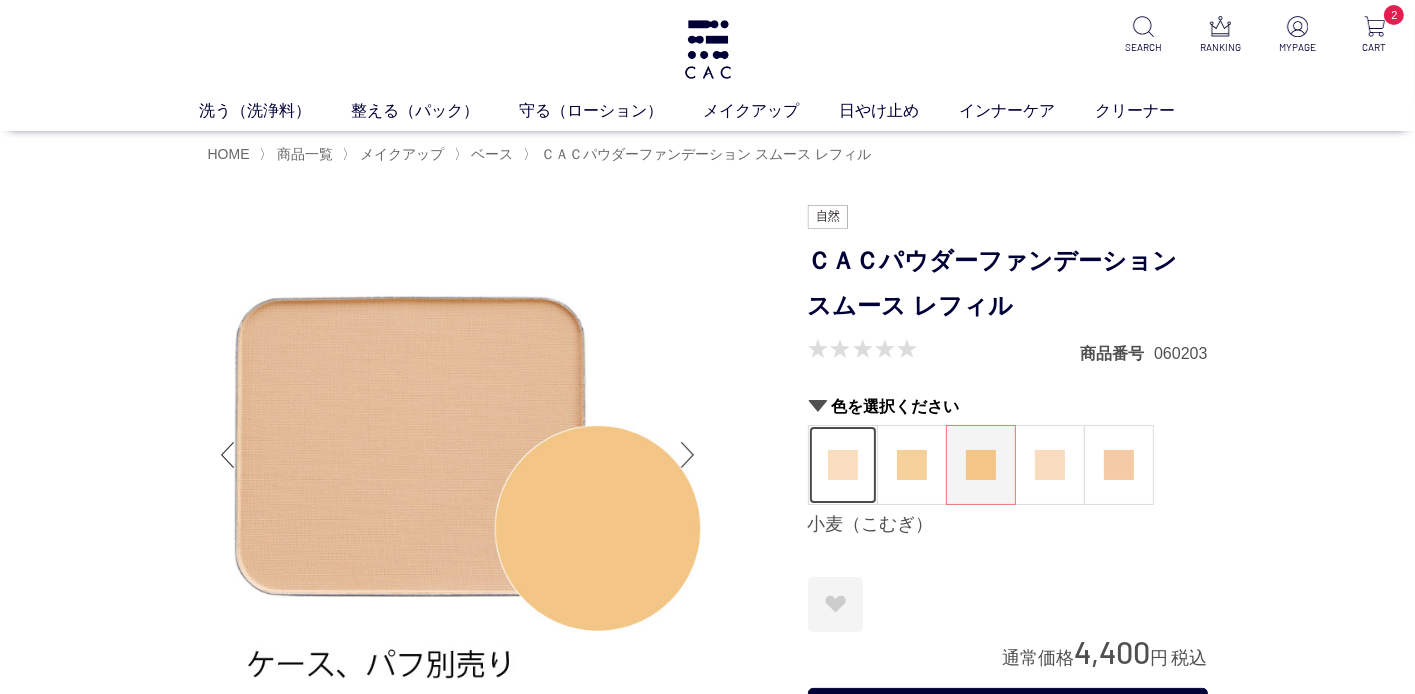 click at bounding box center [843, 465] 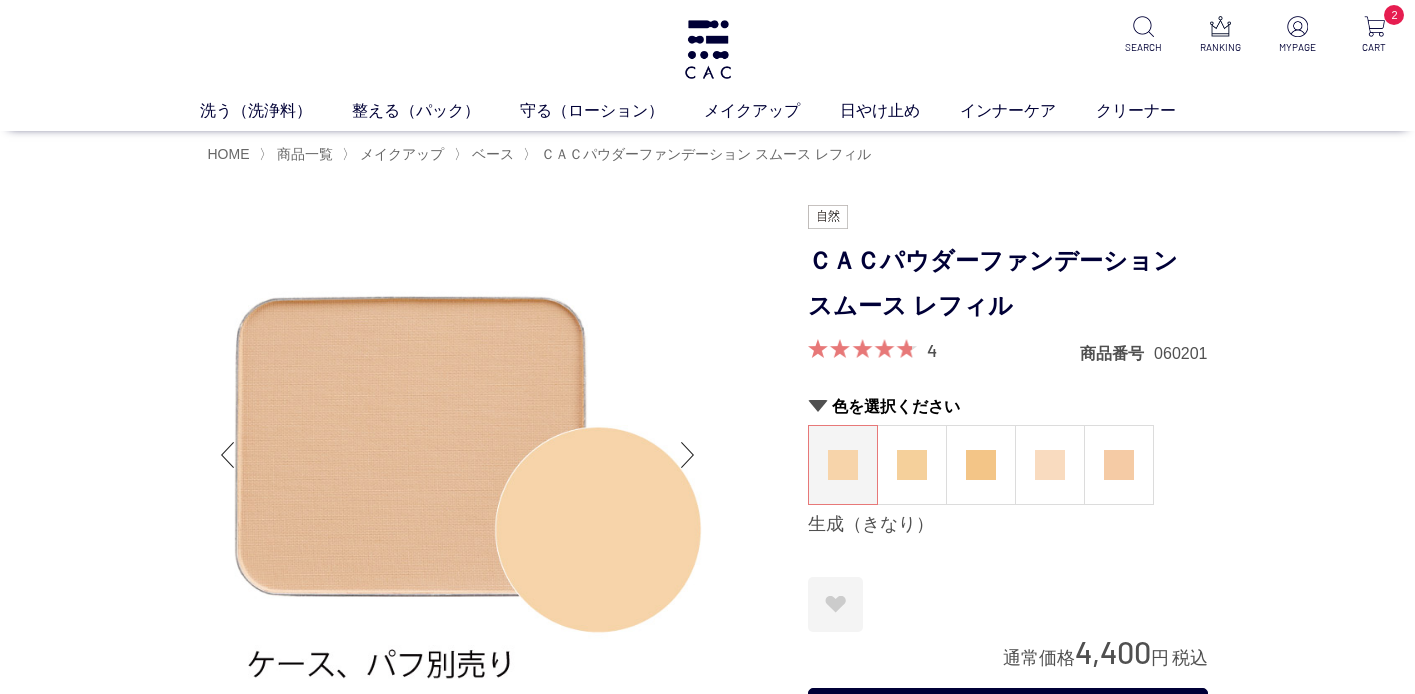 scroll, scrollTop: 0, scrollLeft: 0, axis: both 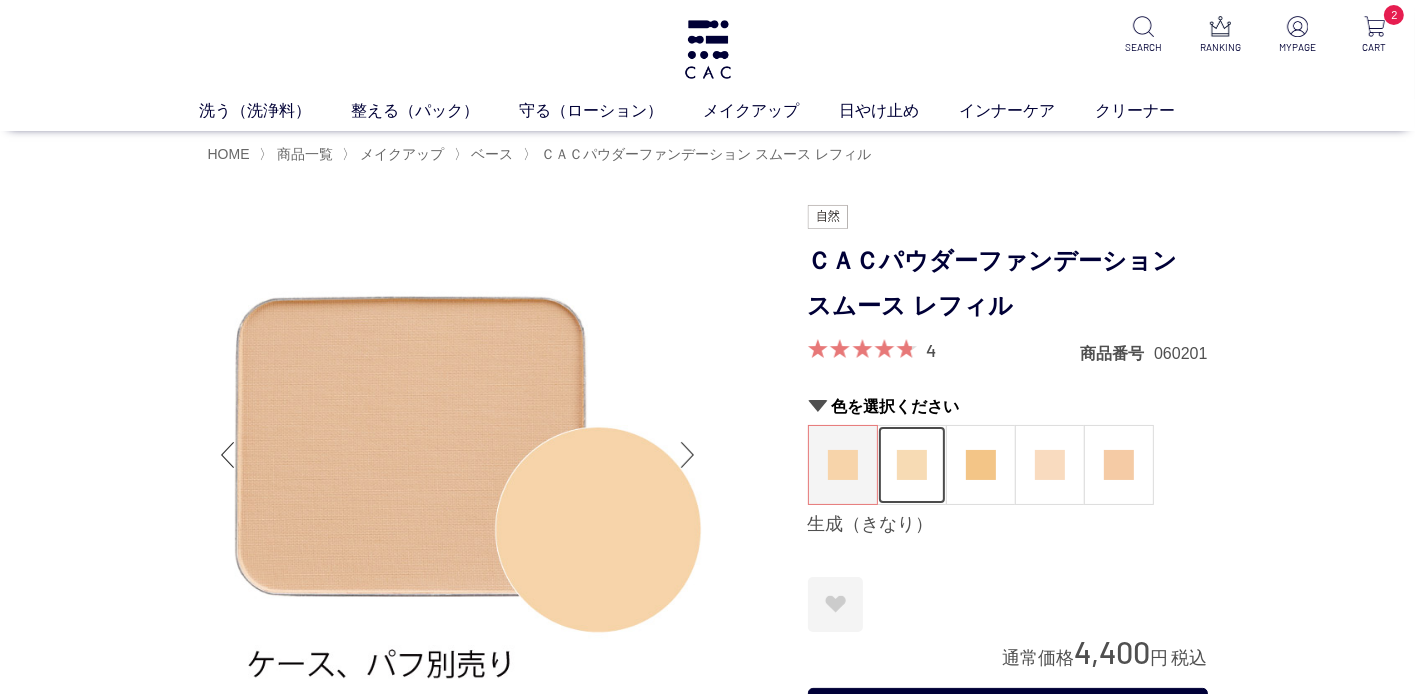 click at bounding box center [912, 465] 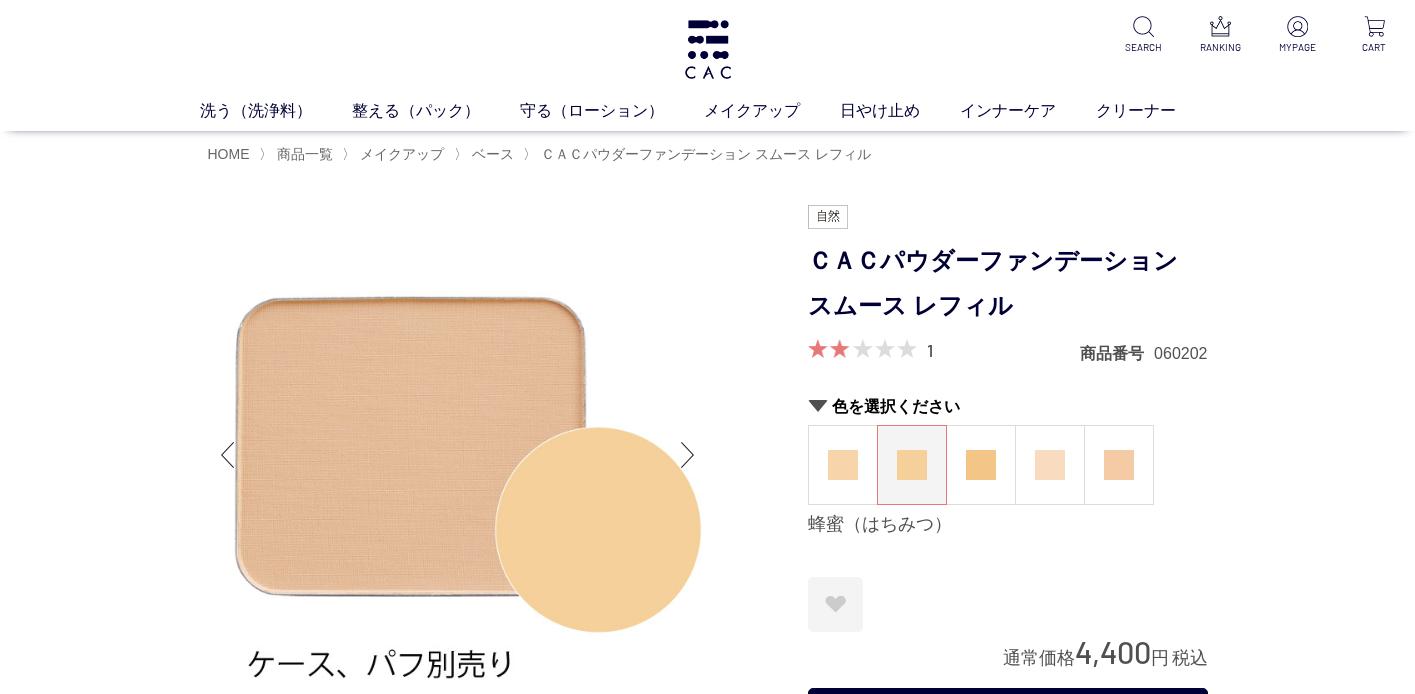 scroll, scrollTop: 0, scrollLeft: 0, axis: both 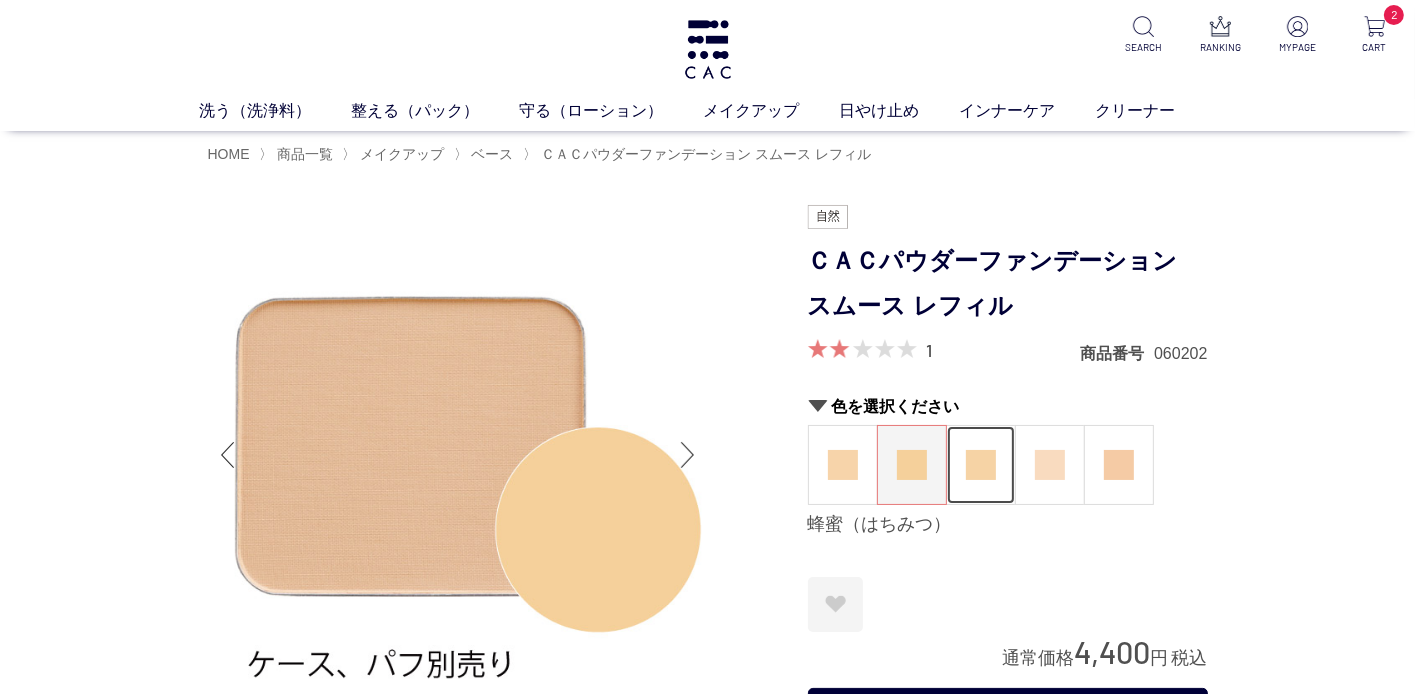 click at bounding box center [981, 465] 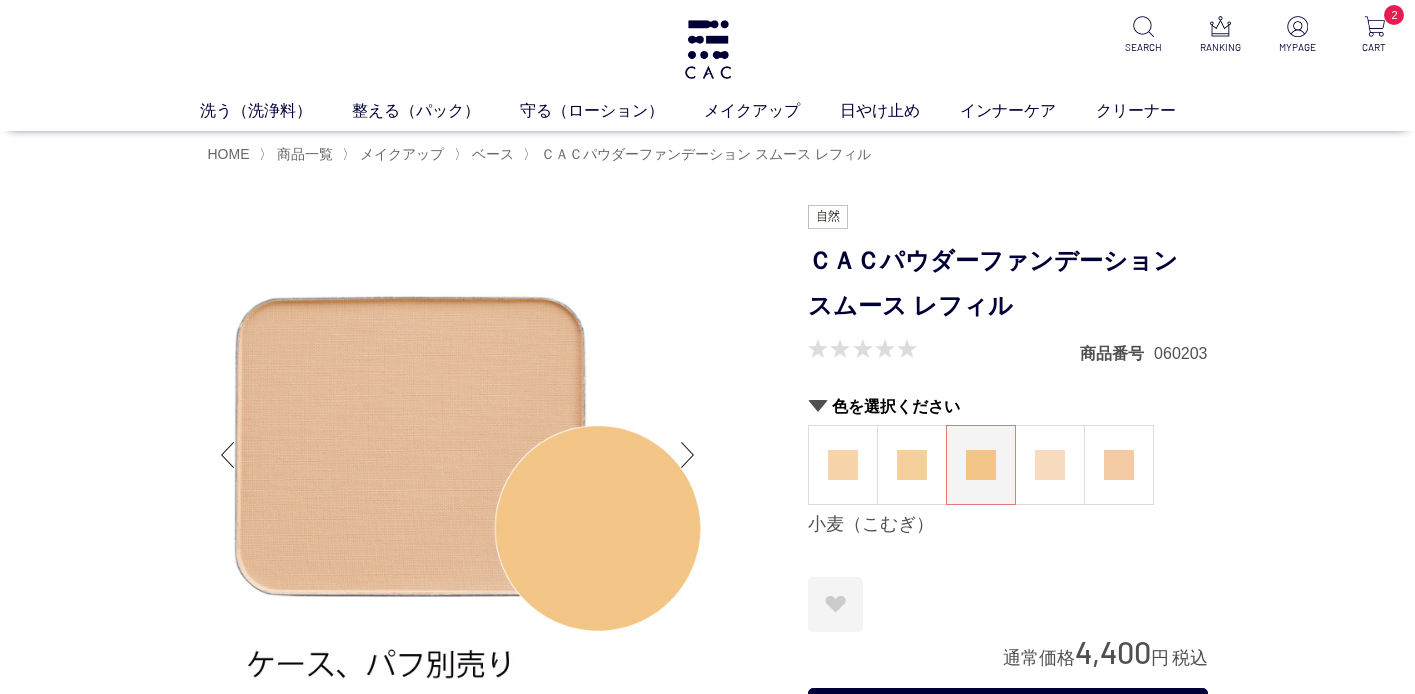 scroll, scrollTop: 0, scrollLeft: 0, axis: both 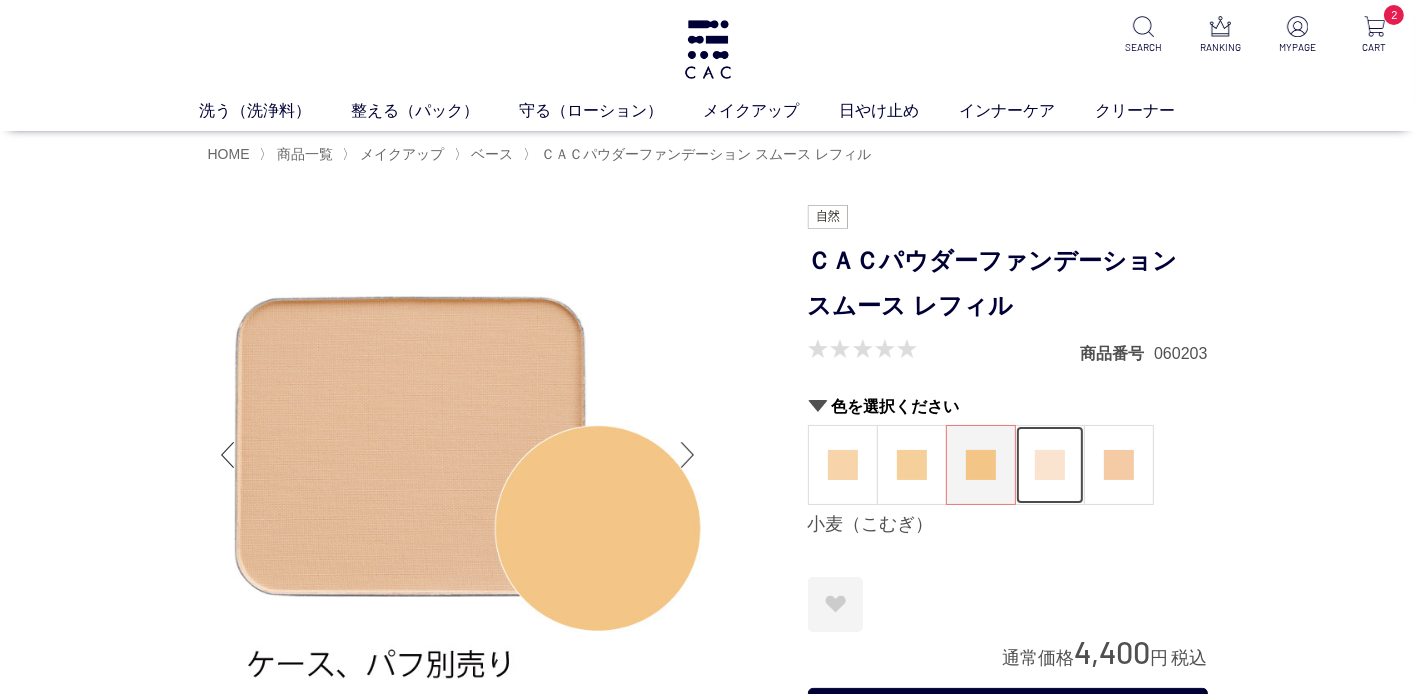 click at bounding box center [1050, 465] 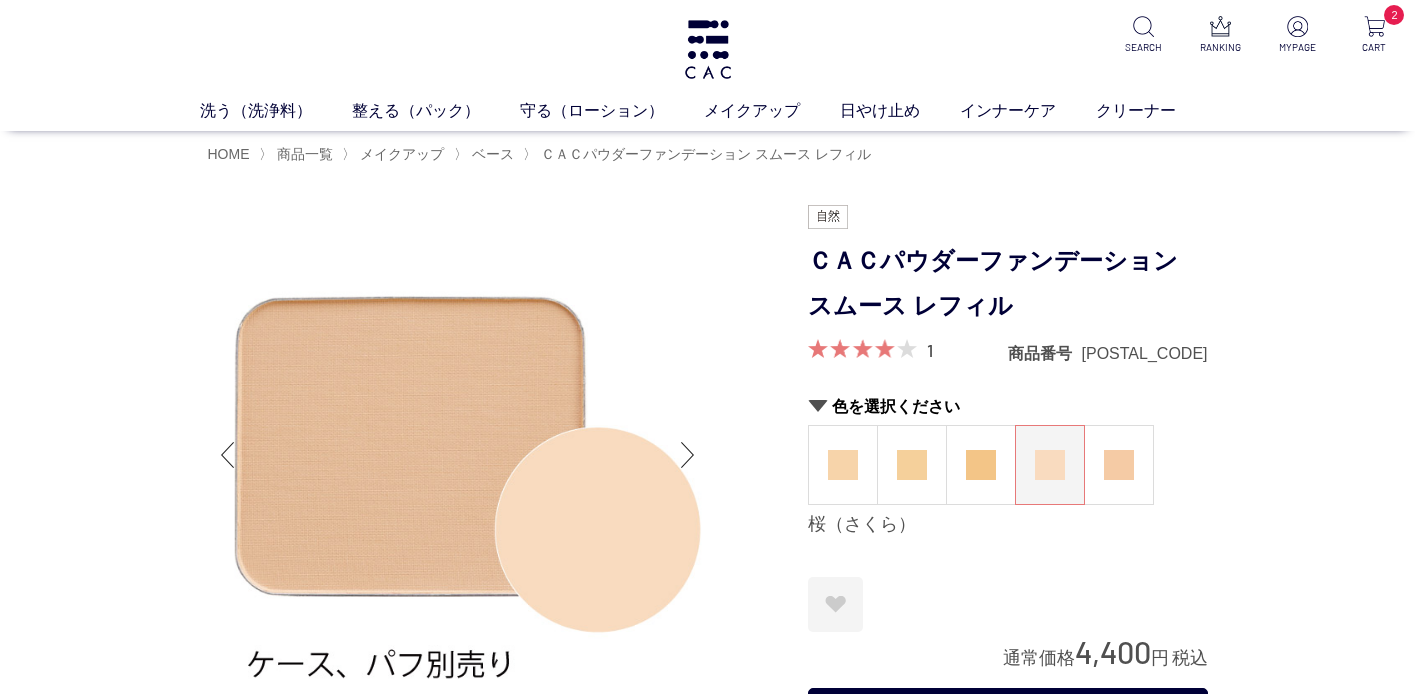 scroll, scrollTop: 0, scrollLeft: 0, axis: both 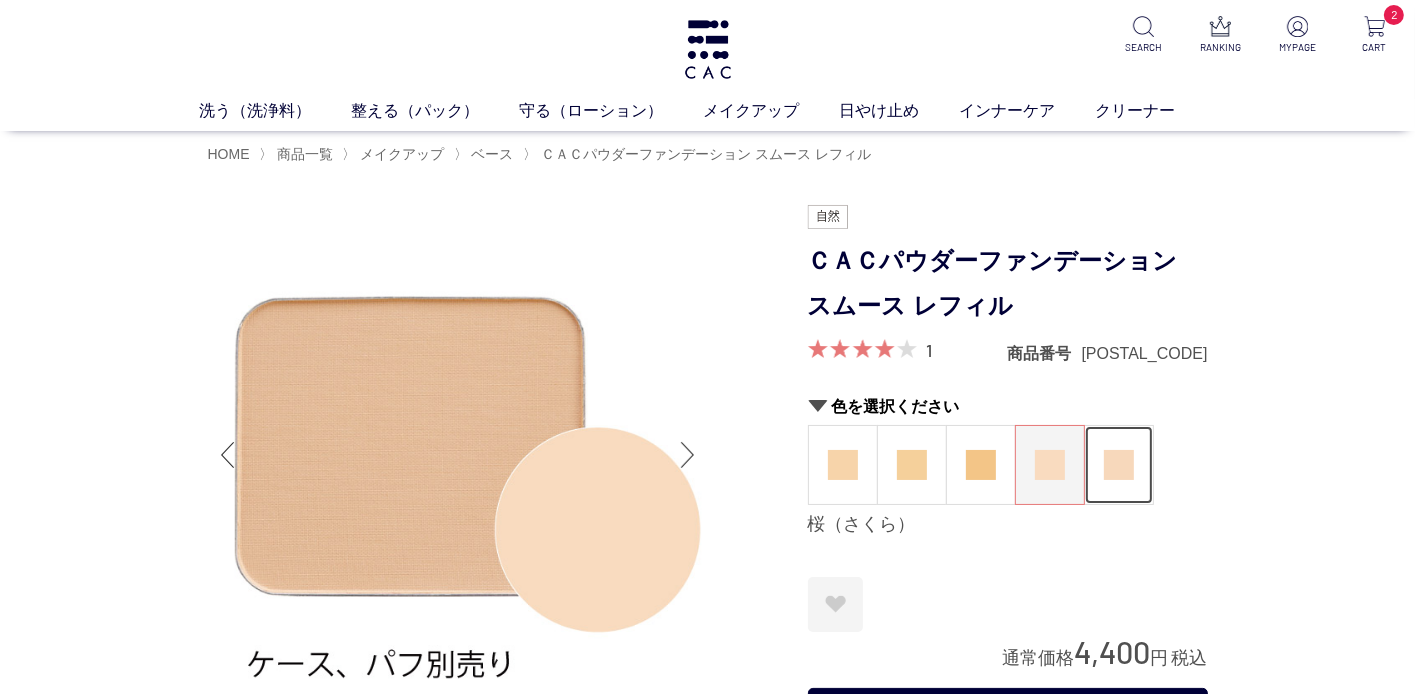 click at bounding box center (1119, 465) 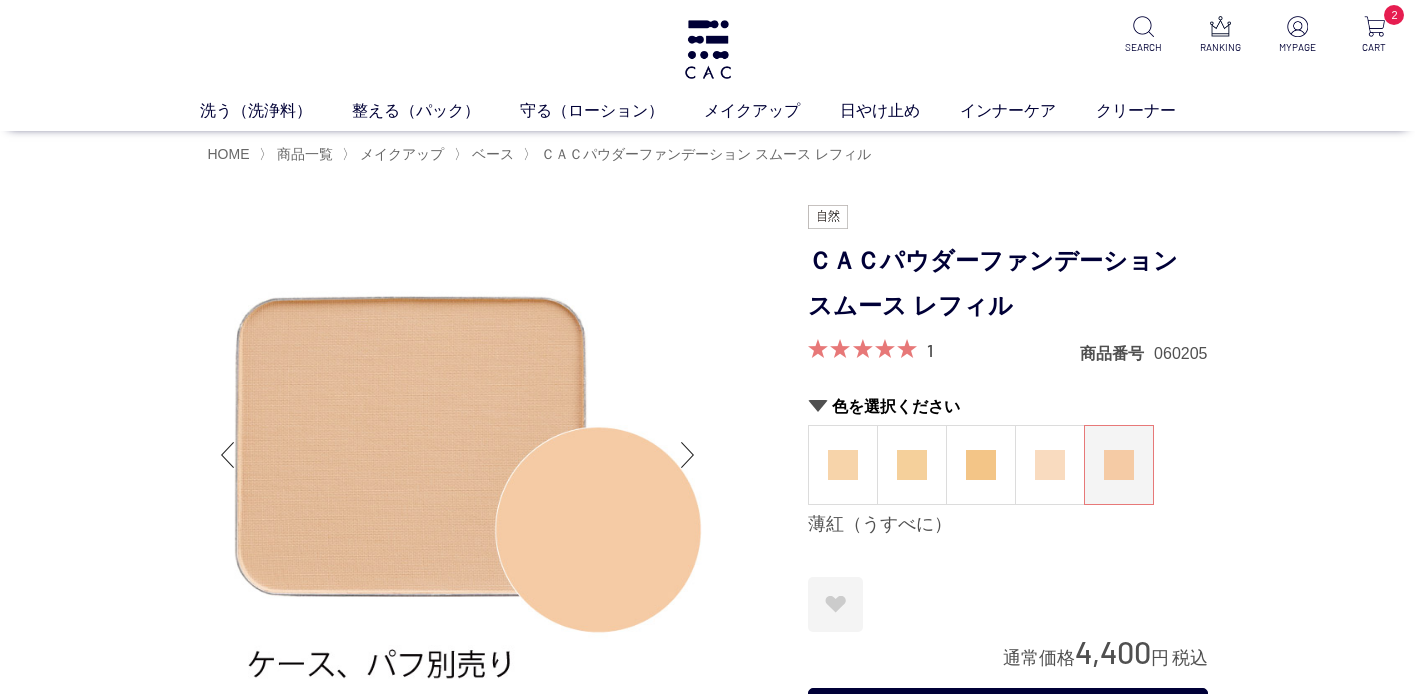 scroll, scrollTop: 0, scrollLeft: 0, axis: both 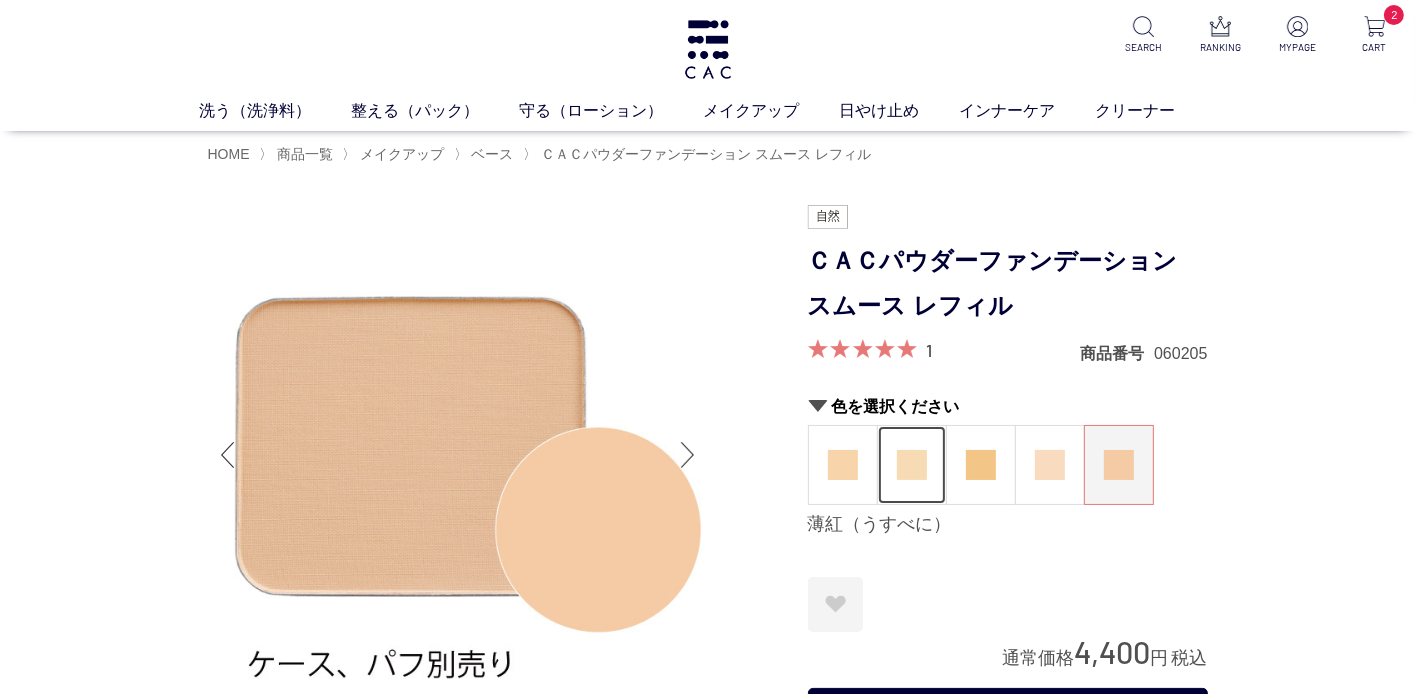 click at bounding box center (912, 465) 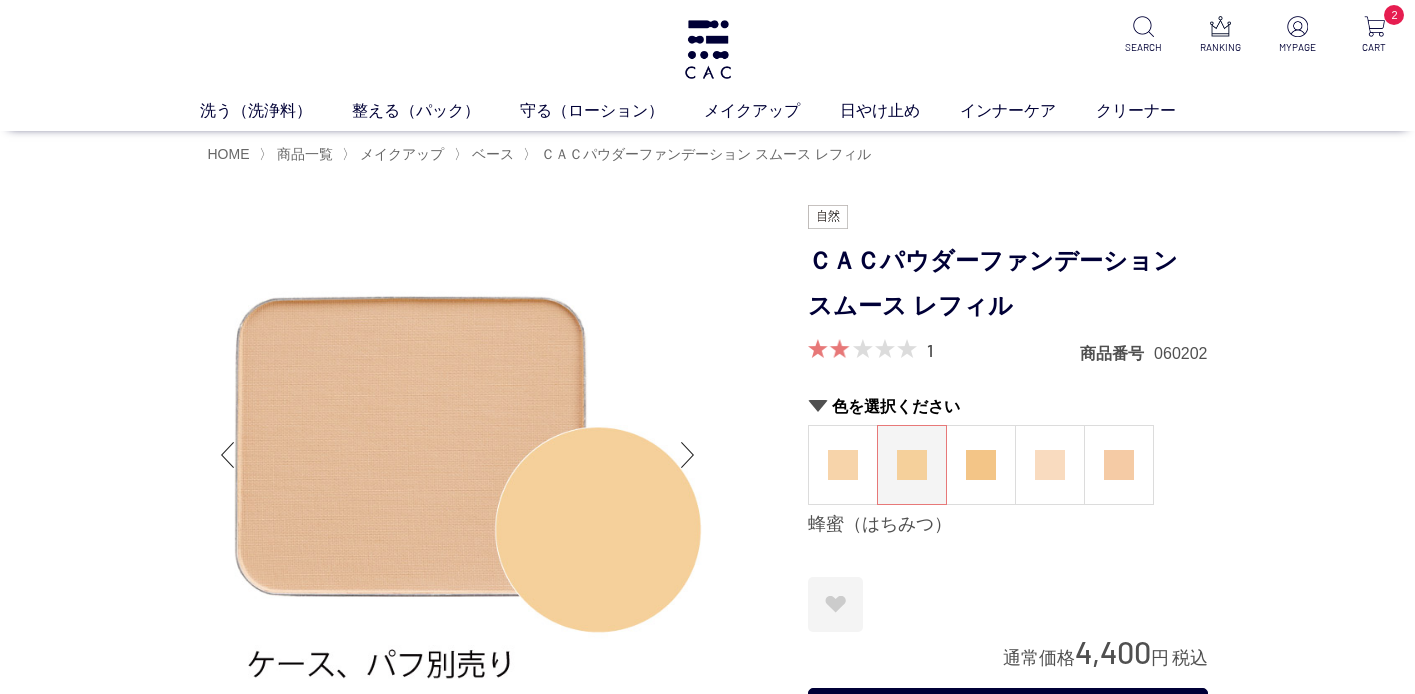 scroll, scrollTop: 0, scrollLeft: 0, axis: both 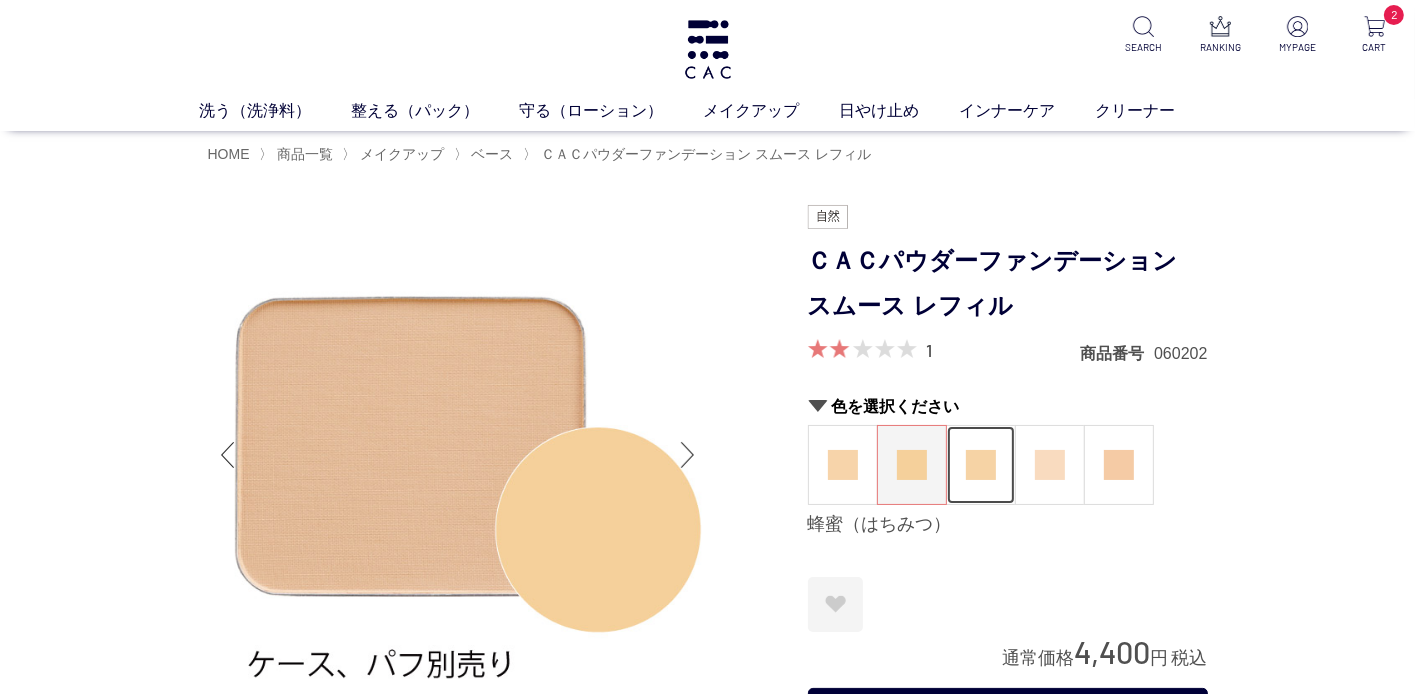 click at bounding box center (981, 465) 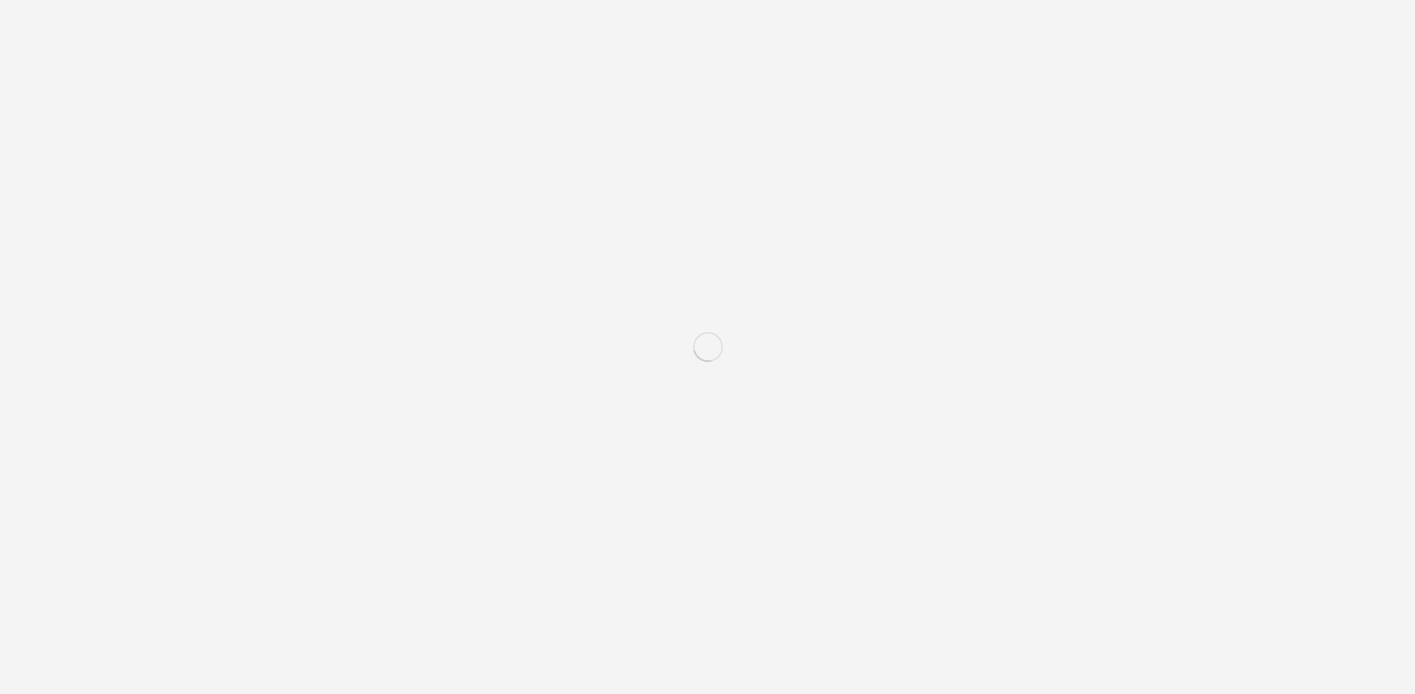 scroll, scrollTop: 0, scrollLeft: 0, axis: both 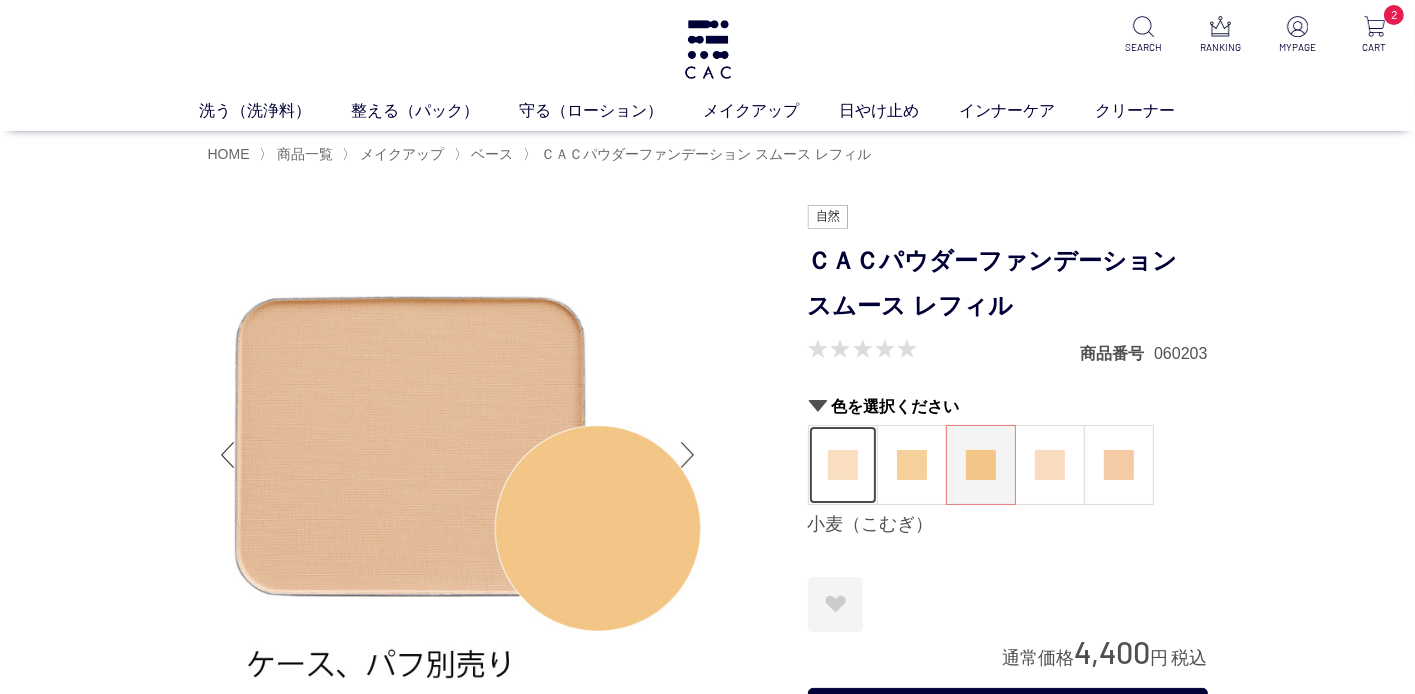 click at bounding box center [843, 465] 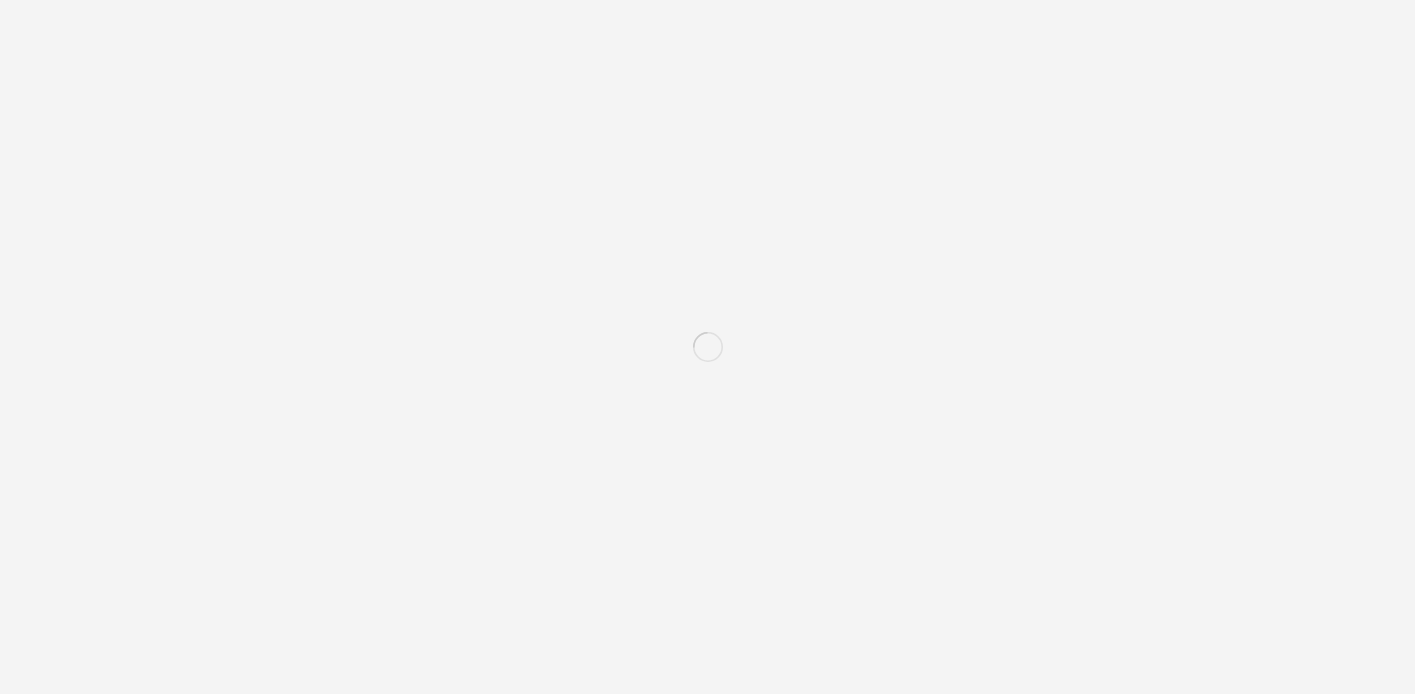 scroll, scrollTop: 0, scrollLeft: 0, axis: both 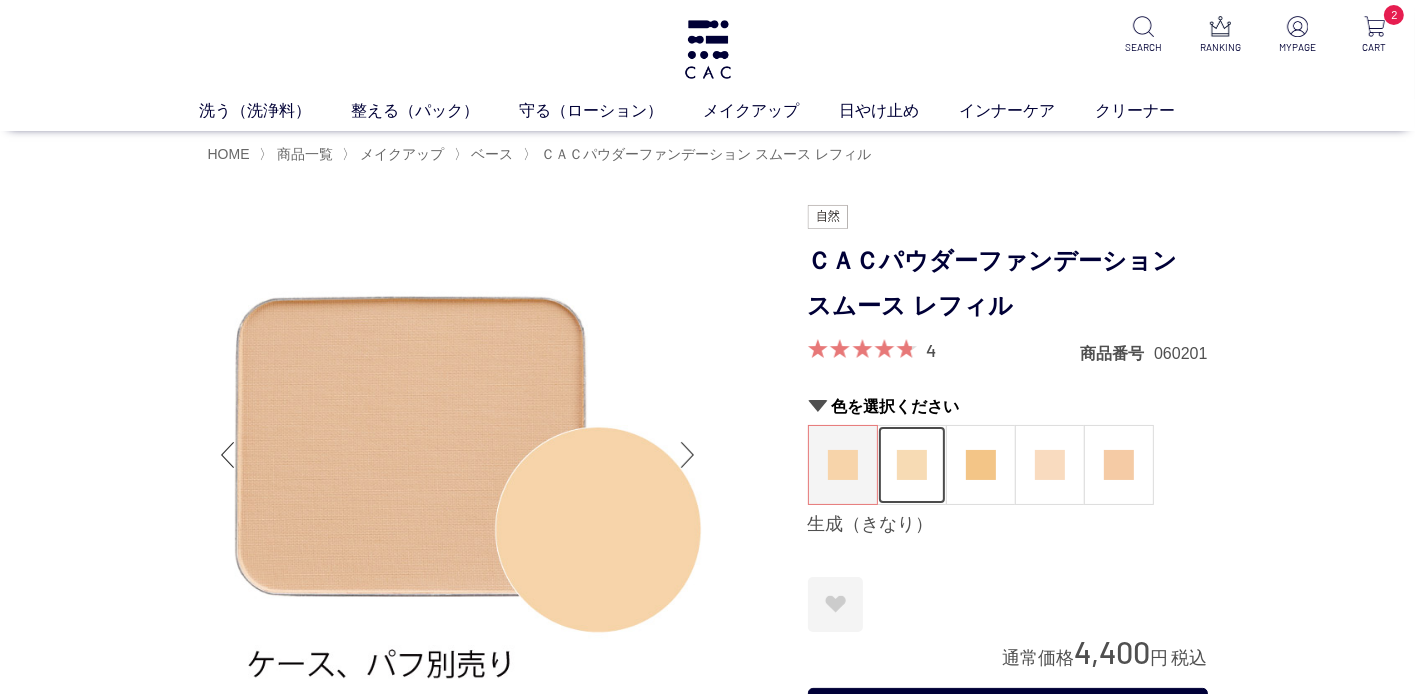click at bounding box center [912, 465] 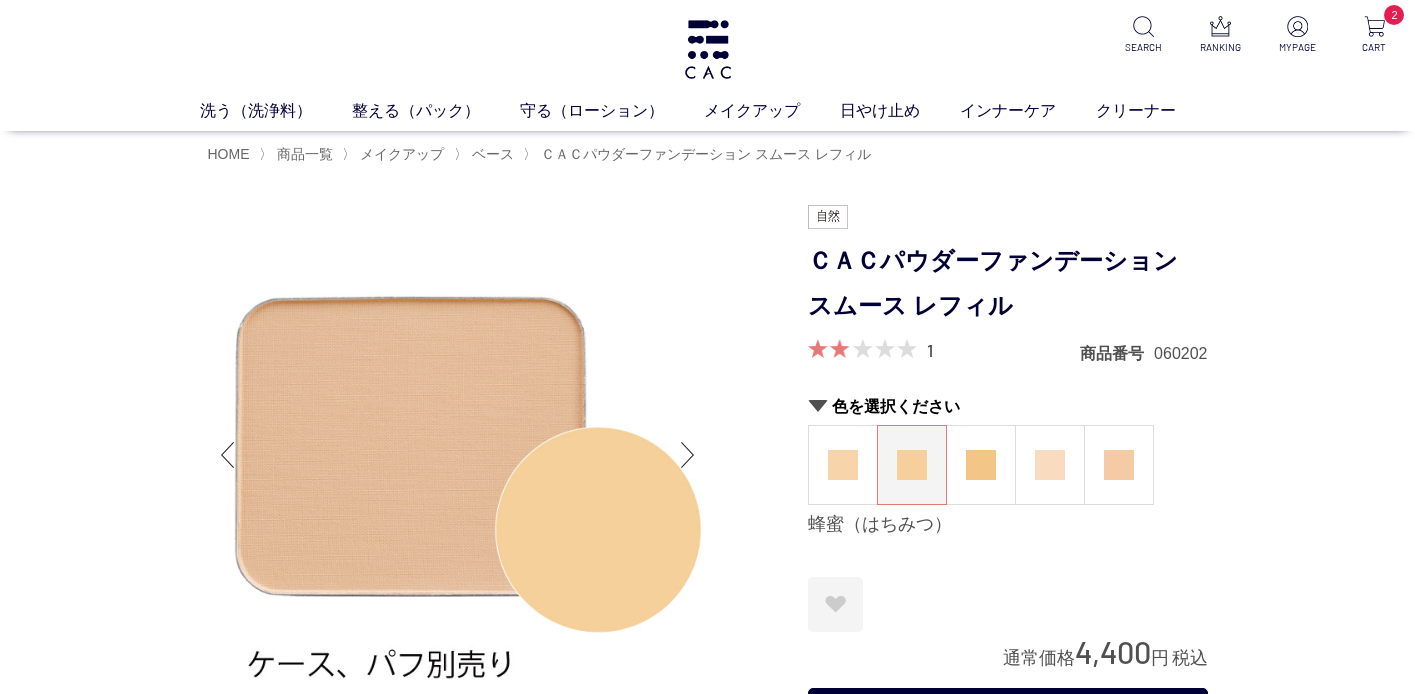 scroll, scrollTop: 0, scrollLeft: 0, axis: both 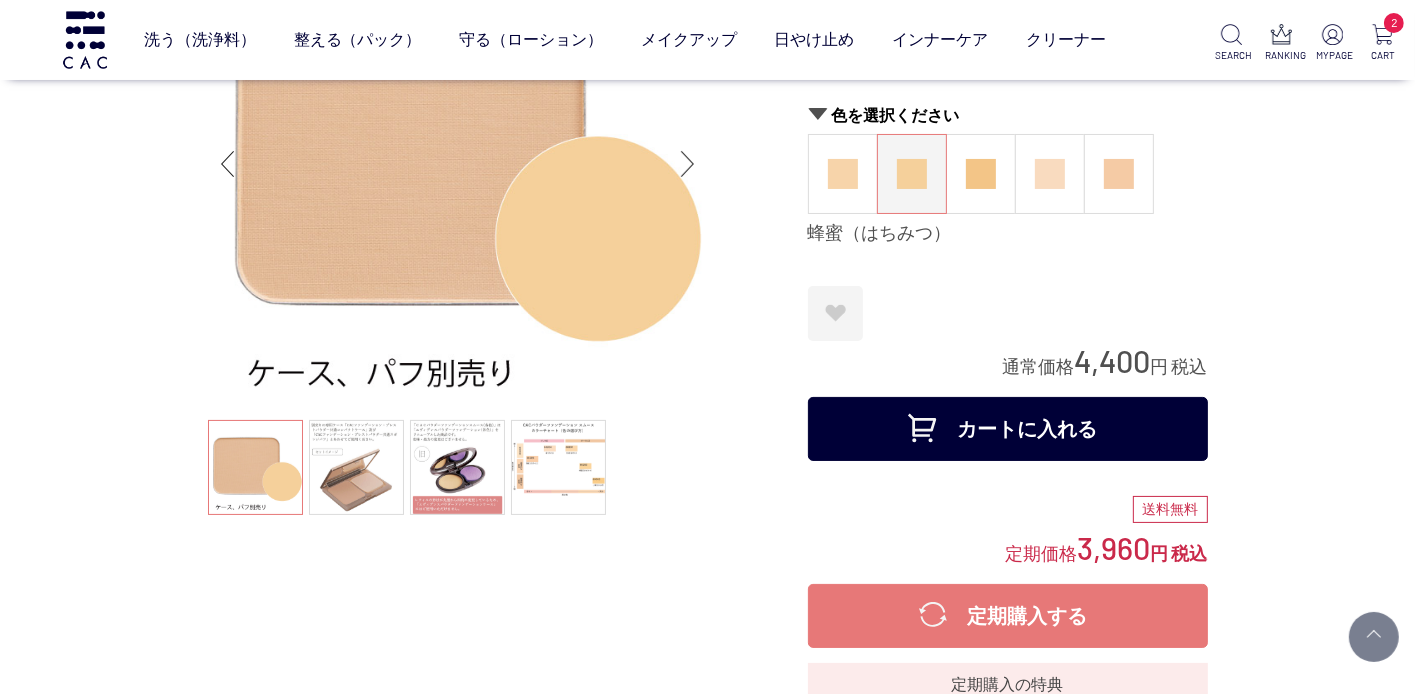 click on "カートに入れる" at bounding box center (1008, 429) 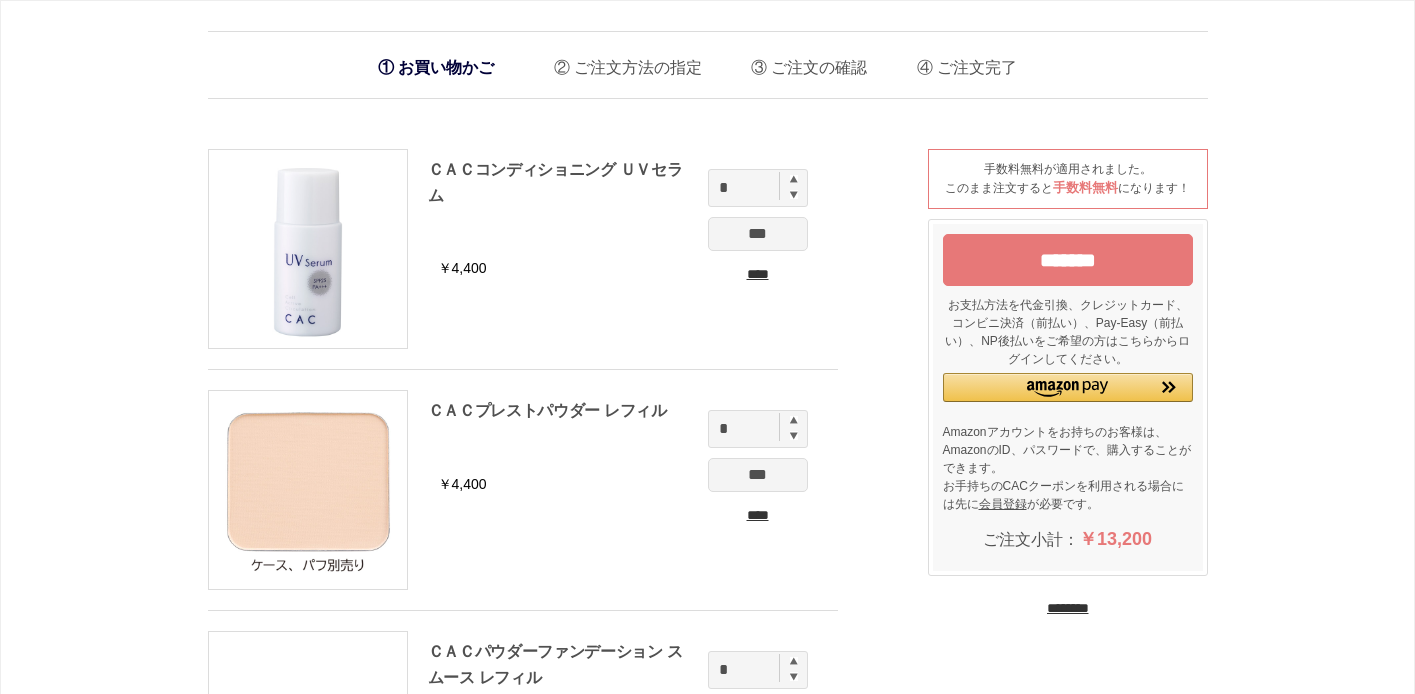 scroll, scrollTop: 0, scrollLeft: 0, axis: both 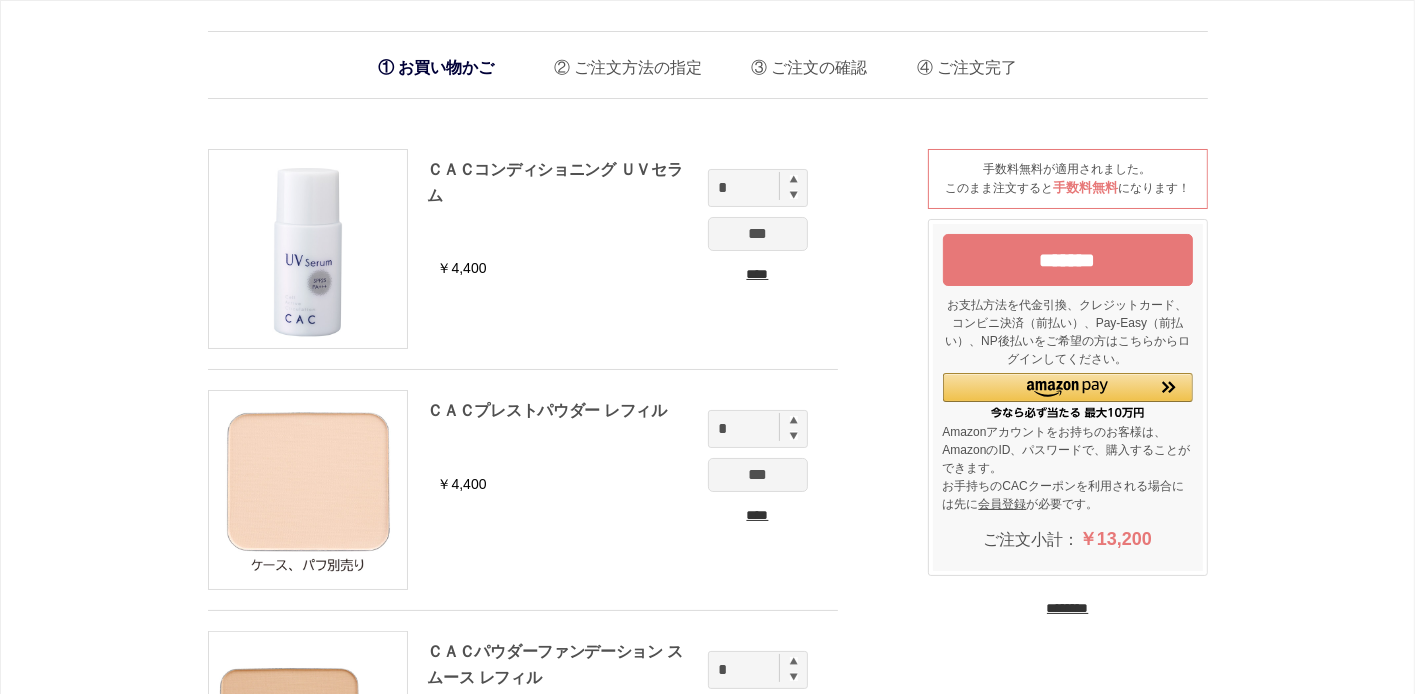 click on "お買い物かご
ご注文方法の指定
ご注文の確認
ご注文完了
通信に時間がかかっています。しばらく経ってもAmazonに移動しない場合は、申し訳ございませんが他の支払方法をご利用ください。
***
[PRODUCT]
[PRICE]
*
***
****
[PRODUCT]
[PRICE]
*
***" at bounding box center (707, 718) 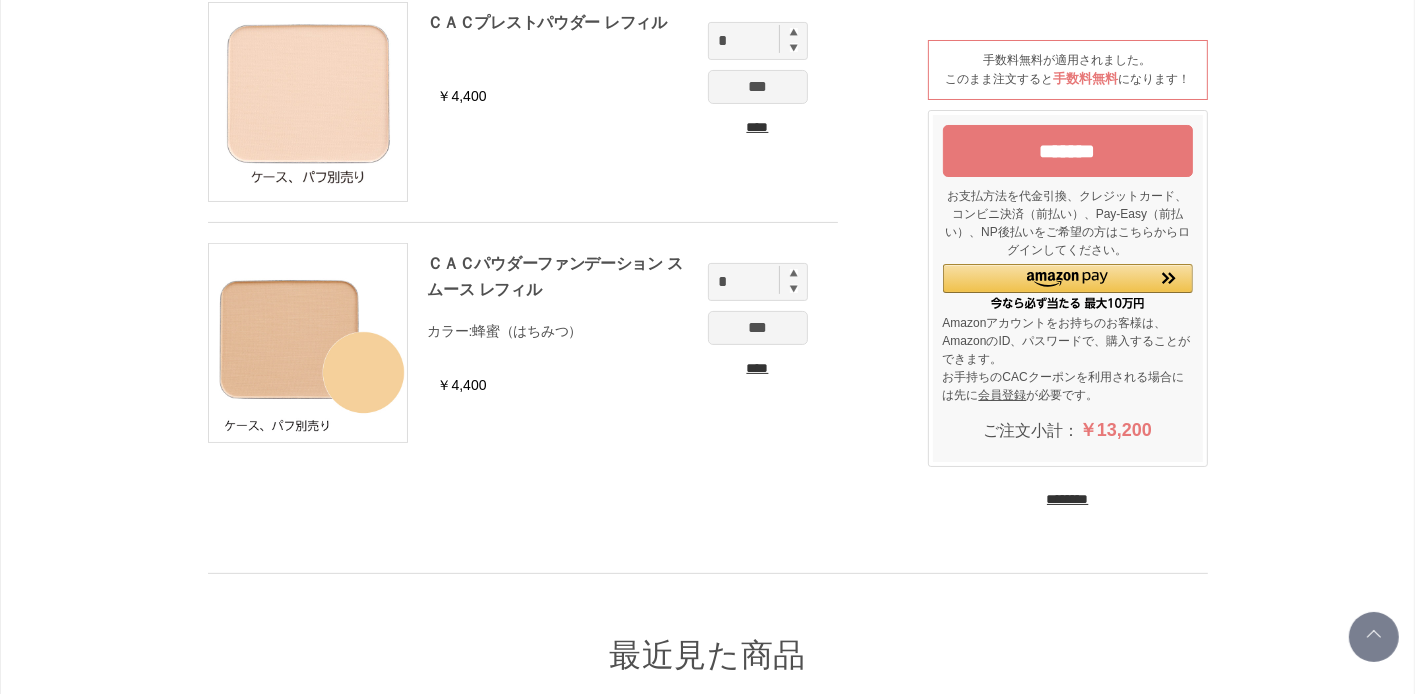 scroll, scrollTop: 240, scrollLeft: 0, axis: vertical 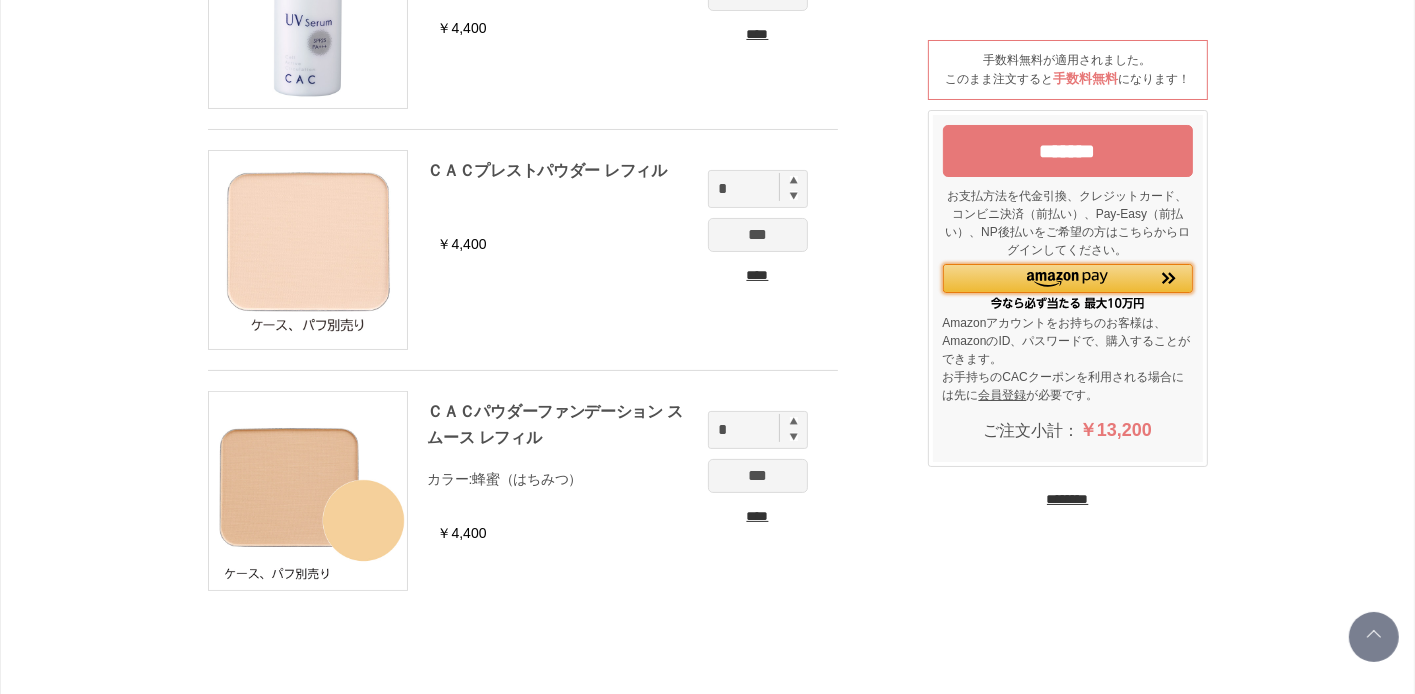click at bounding box center (1067, 280) 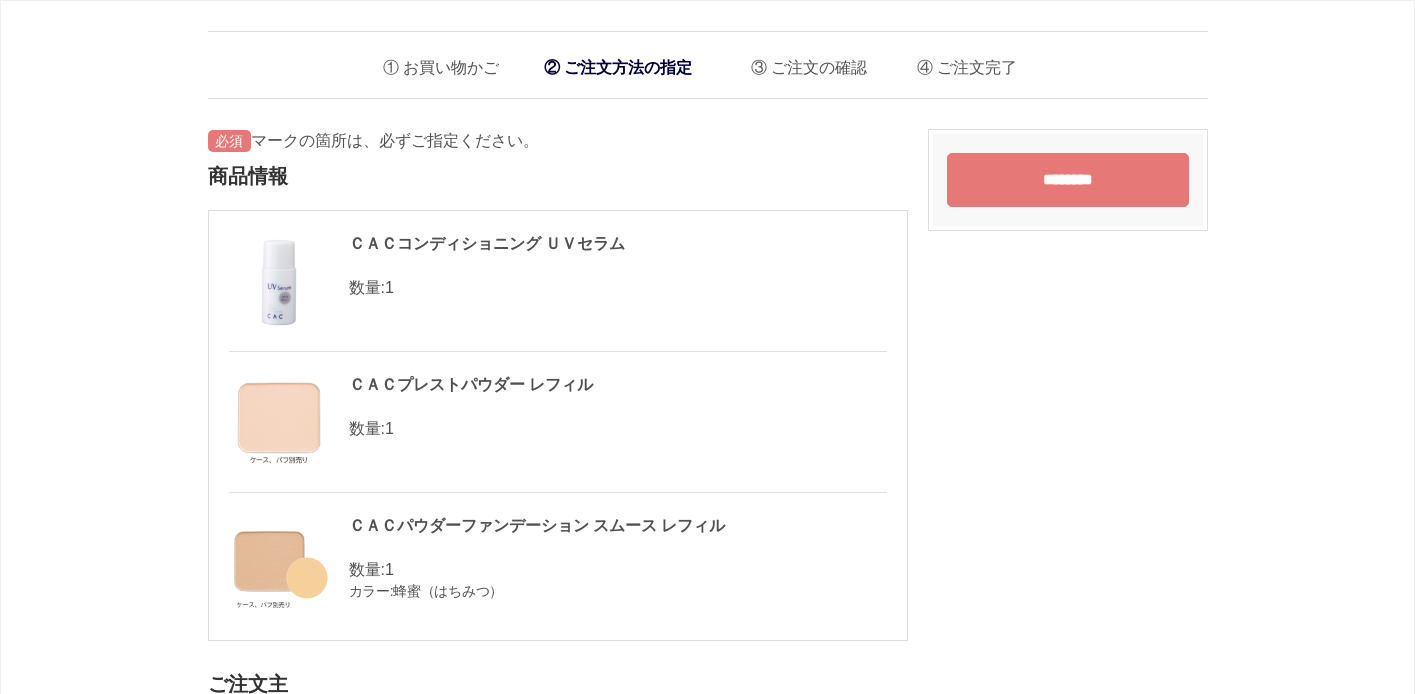 scroll, scrollTop: 0, scrollLeft: 0, axis: both 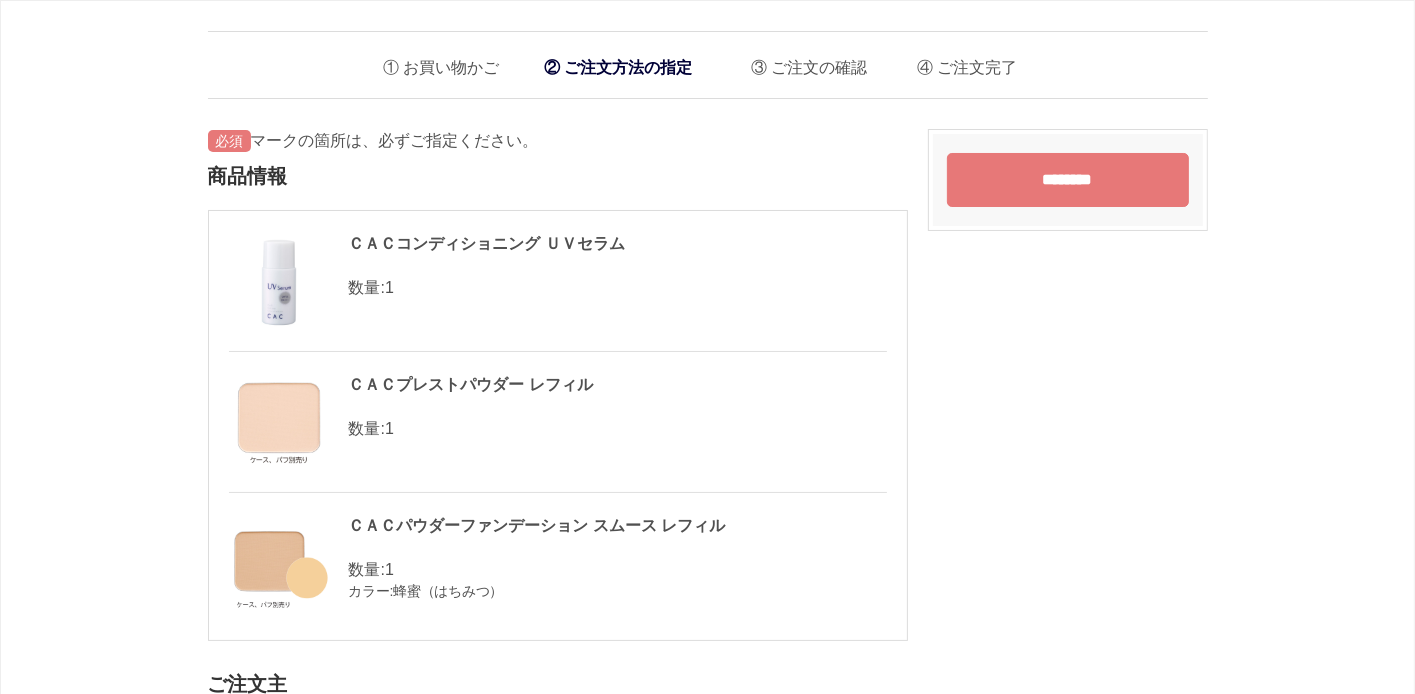 click on "マークの箇所は、必ずご指定ください。
商品情報
ＣＡＣコンディショニング ＵＶセラム
数量: 1
ＣＡＣプレストパウダー レフィル
数量: 1
ＣＡＣパウダーファンデーション スムース レフィル
数量: 1
カラー: 蜂蜜（はちみつ）
ご注文主
藤田 恵 様
〒 648-0097
和歌山県橋本市柿の木坂２４－１１
TEL: 0736-32-8907
お届け先" at bounding box center (708, 1255) 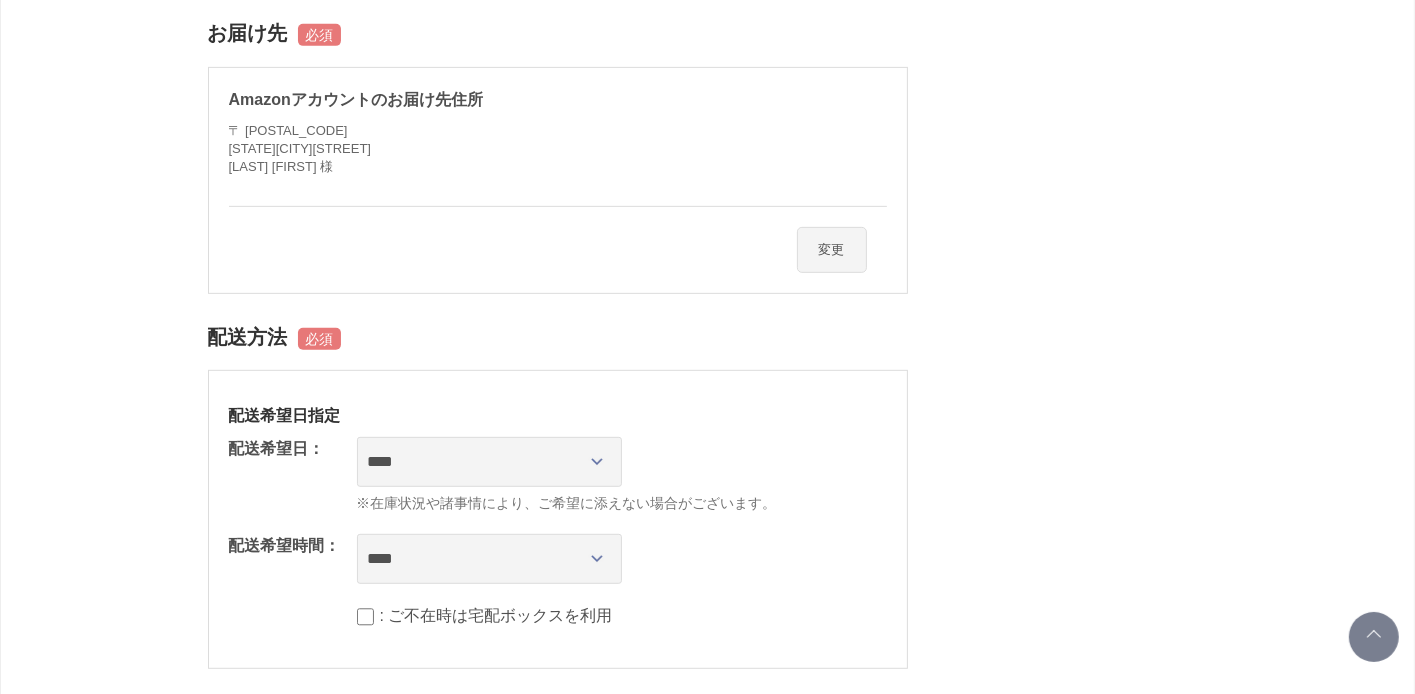 scroll, scrollTop: 920, scrollLeft: 0, axis: vertical 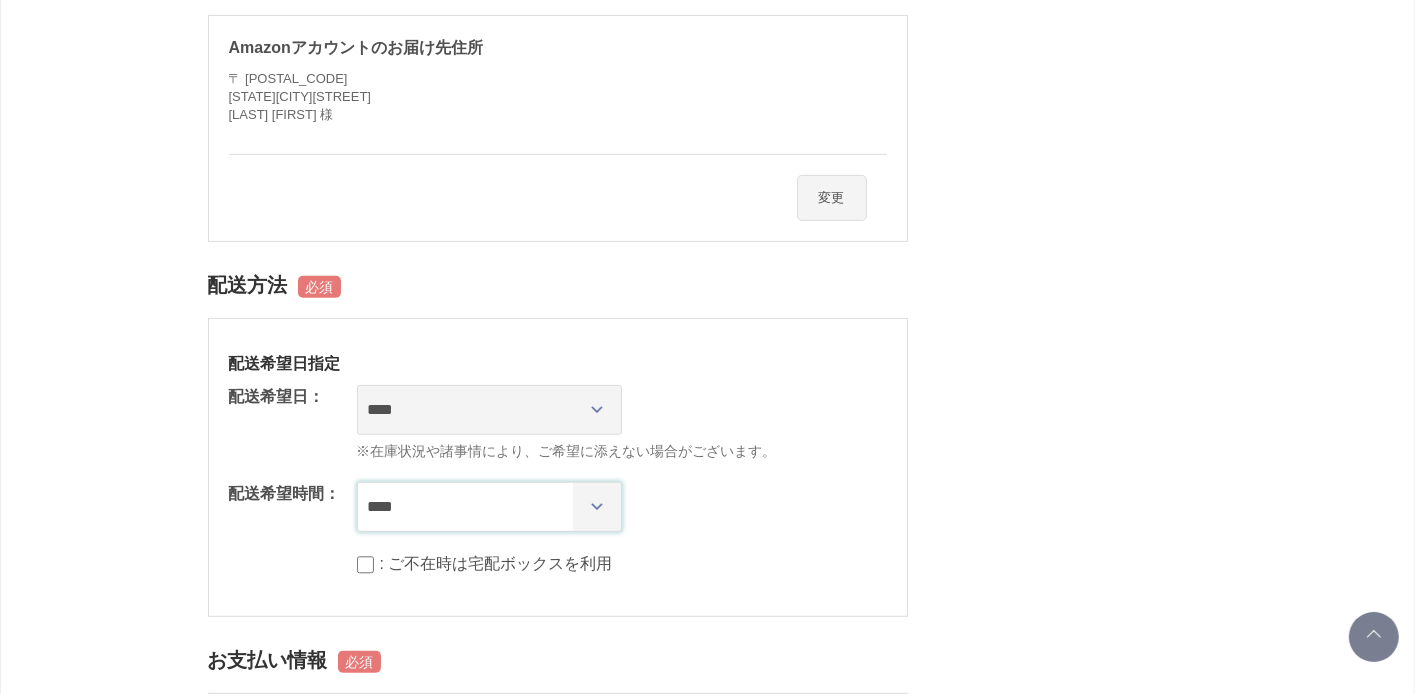 click on "**** *** ****** ****** ****** ******" at bounding box center [489, 507] 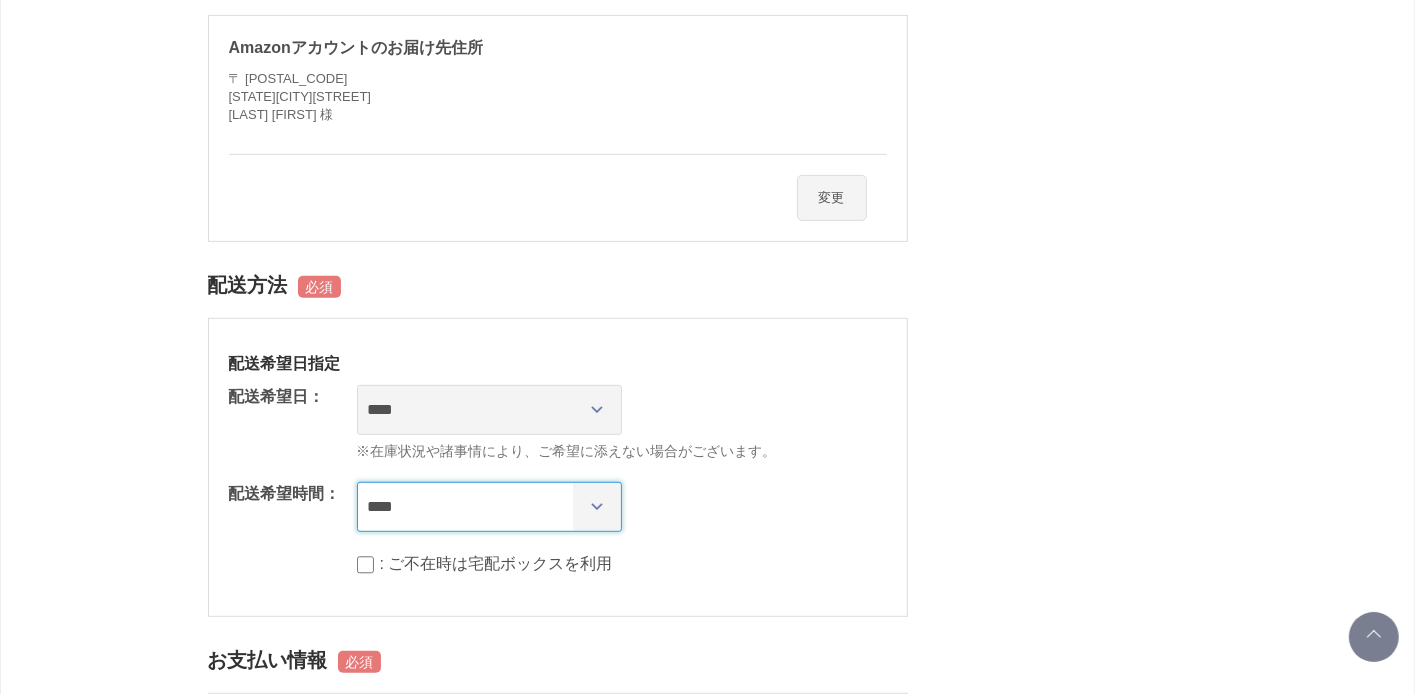 select on "**" 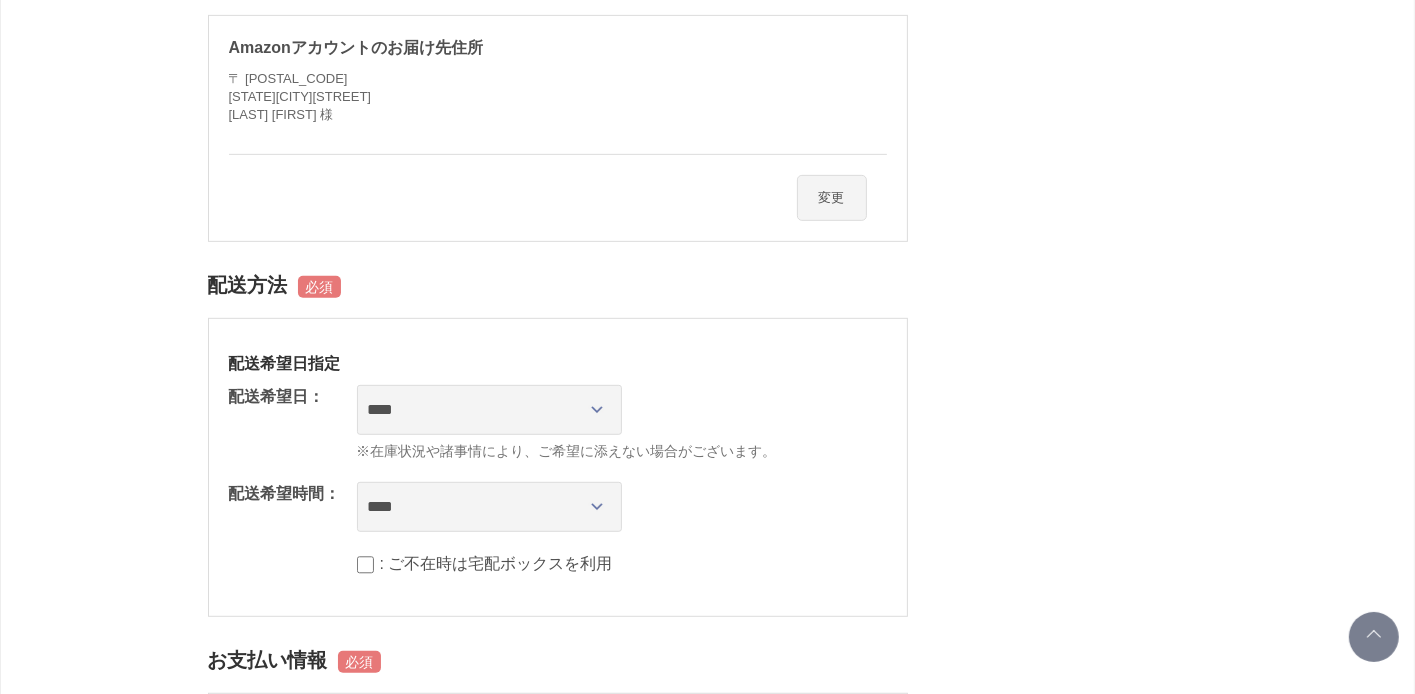 click on "マークの箇所は、必ずご指定ください。
商品情報
ＣＡＣコンディショニング ＵＶセラム
数量: 1
ＣＡＣプレストパウダー レフィル
数量: 1
ＣＡＣパウダーファンデーション スムース レフィル
数量: 1
カラー: 蜂蜜（はちみつ）
ご注文主
藤田 恵 様
〒 648-0097
和歌山県橋本市柿の木坂２４－１１
TEL: 0736-32-8907
お届け先" at bounding box center (708, 335) 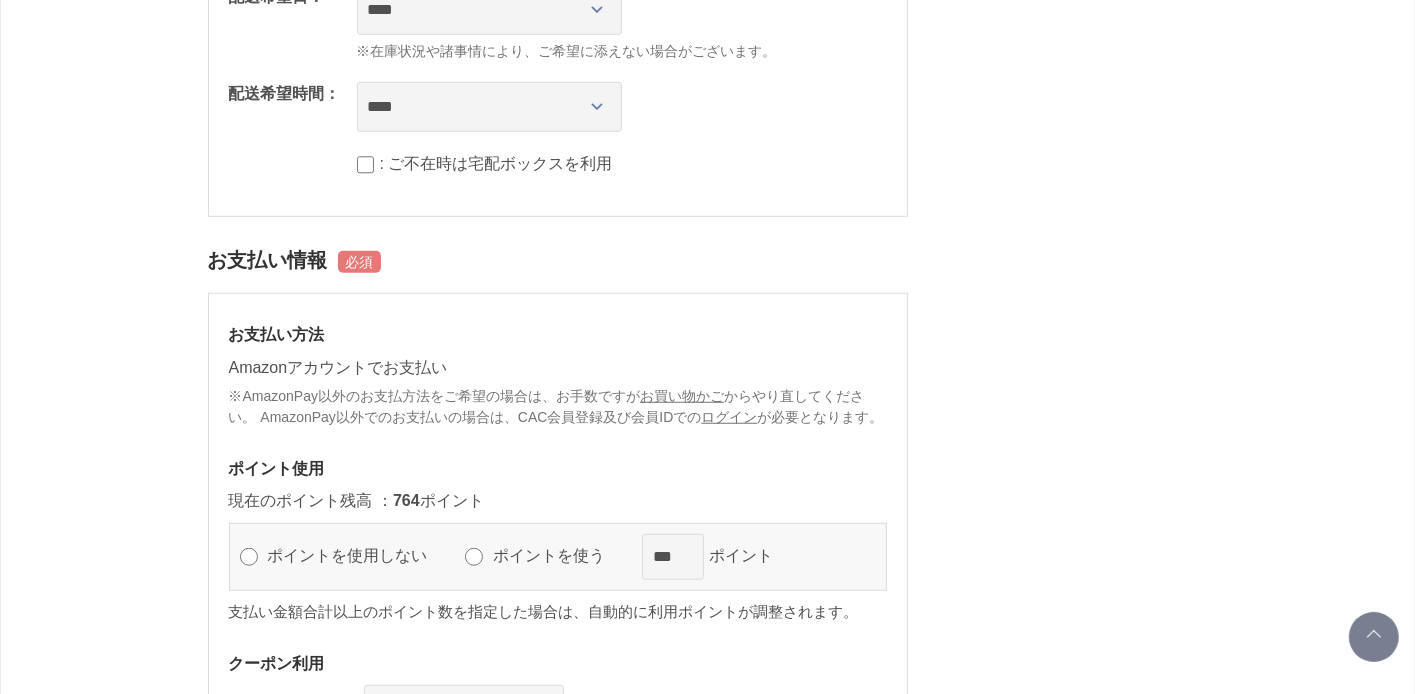 scroll, scrollTop: 1360, scrollLeft: 0, axis: vertical 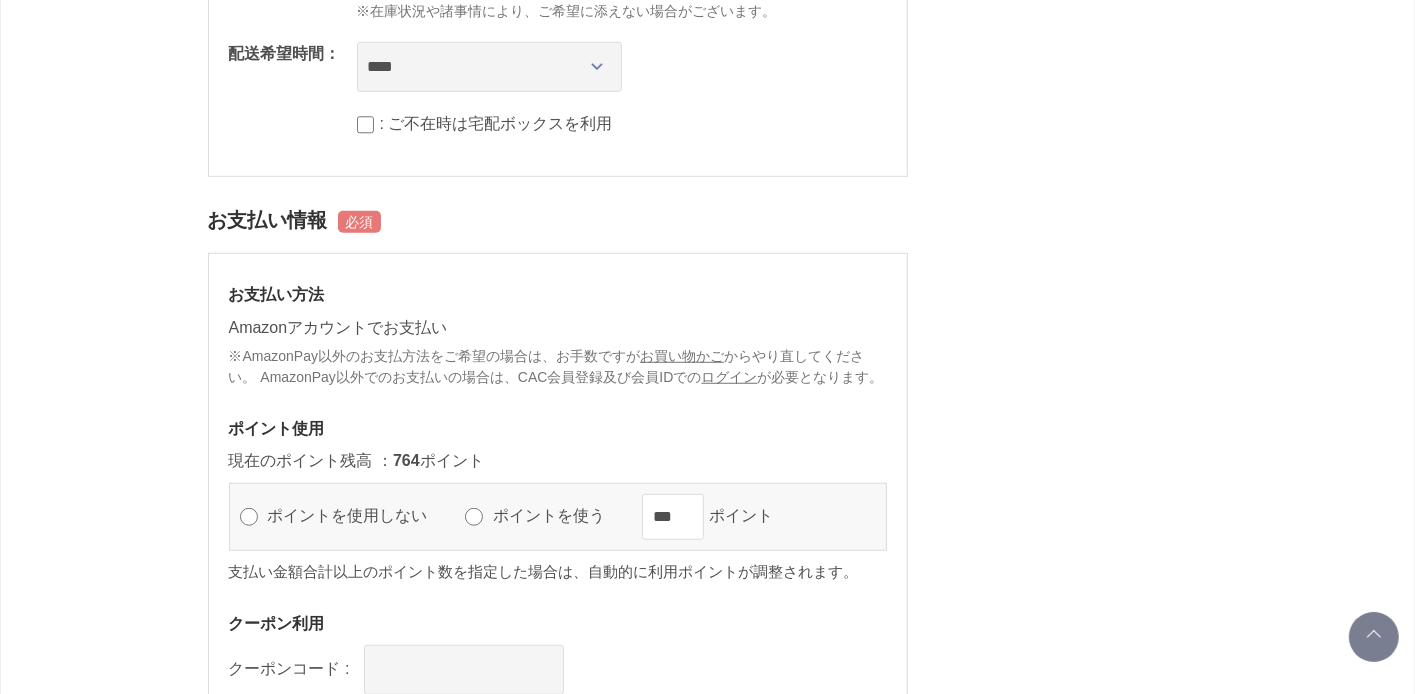 click on "マークの箇所は、必ずご指定ください。
商品情報
ＣＡＣコンディショニング ＵＶセラム
数量: 1
ＣＡＣプレストパウダー レフィル
数量: 1
ＣＡＣパウダーファンデーション スムース レフィル
数量: 1
カラー: 蜂蜜（はちみつ）
ご注文主
藤田 恵 様
〒 648-0097
和歌山県橋本市柿の木坂２４－１１
TEL: 0736-32-8907
お届け先" at bounding box center (708, -105) 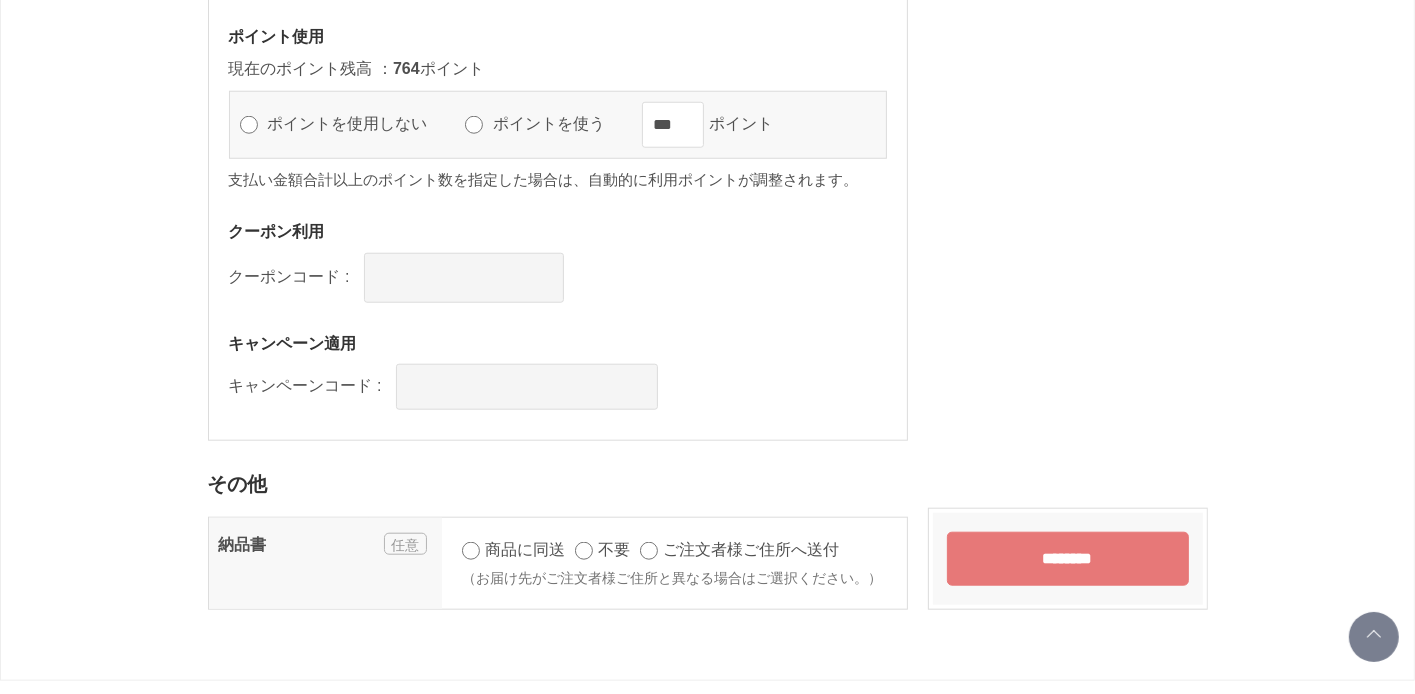 scroll, scrollTop: 1840, scrollLeft: 0, axis: vertical 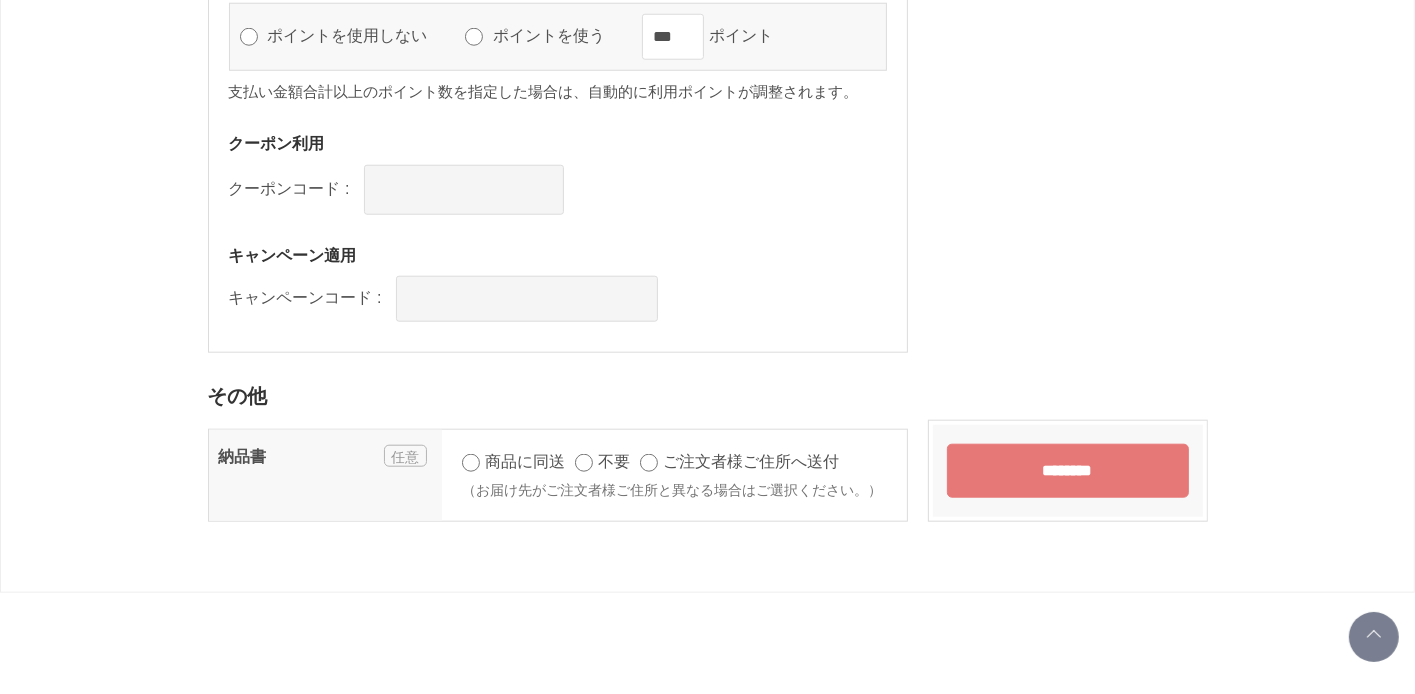 click on "********" at bounding box center (1068, 471) 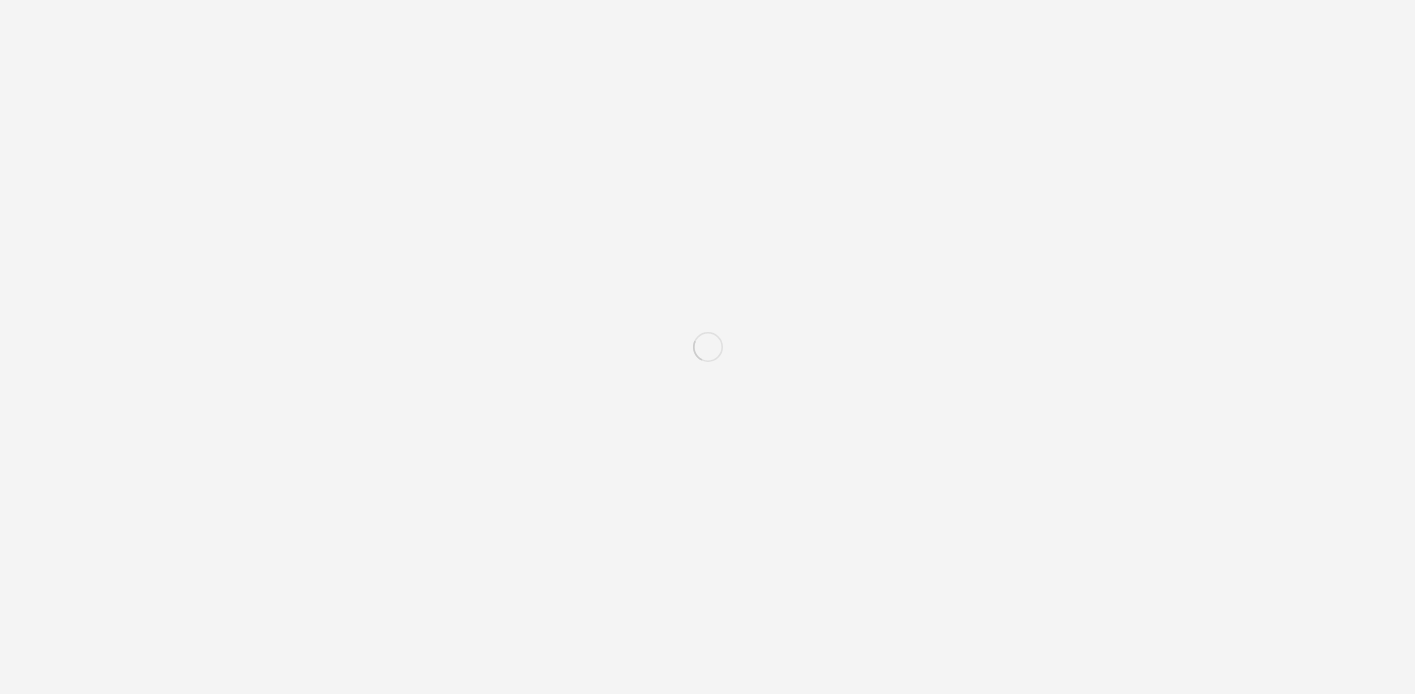 scroll, scrollTop: 0, scrollLeft: 0, axis: both 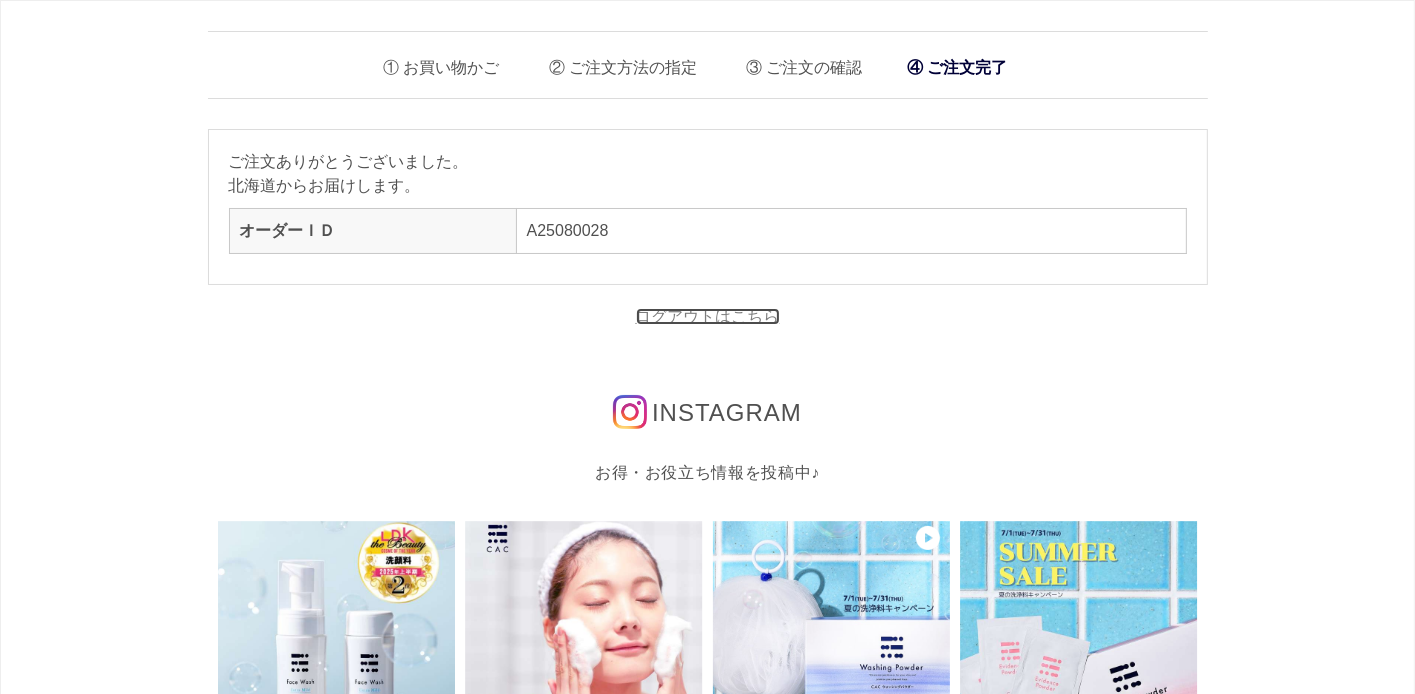 click on "ログアウトはこちら" at bounding box center [708, 316] 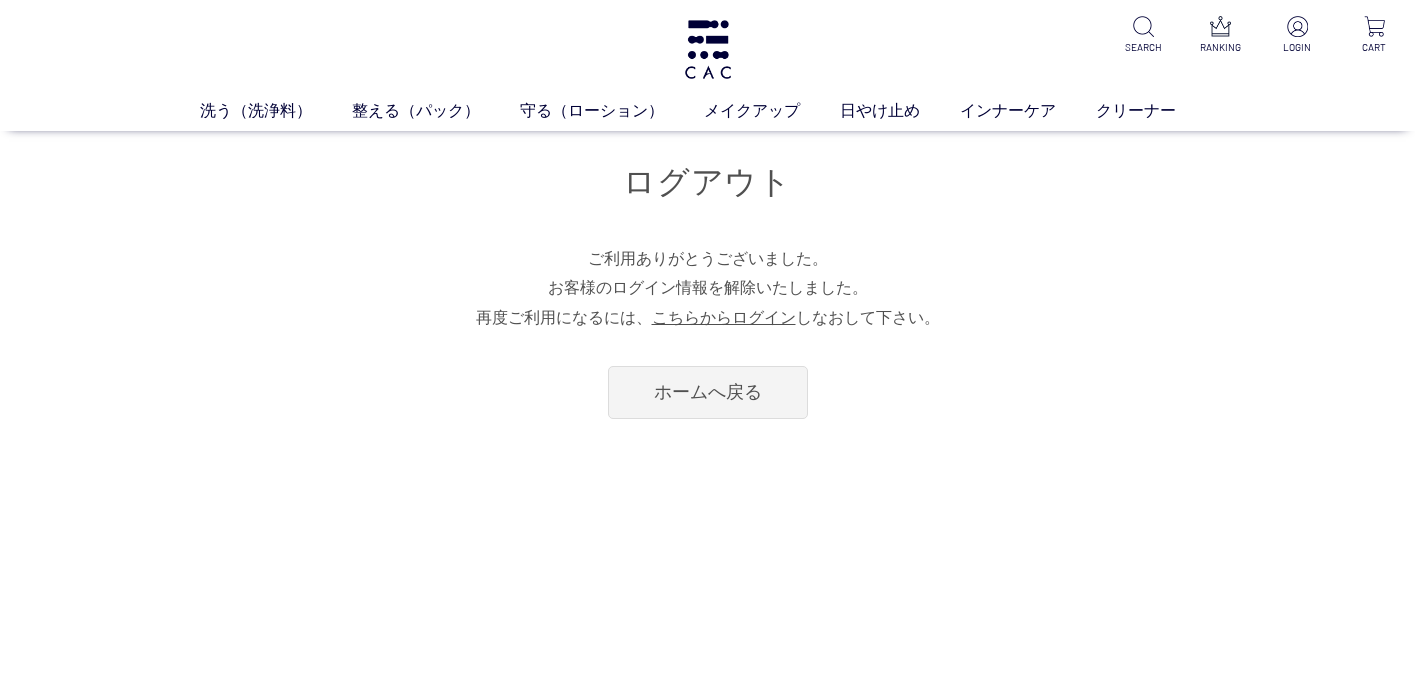 scroll, scrollTop: 0, scrollLeft: 0, axis: both 